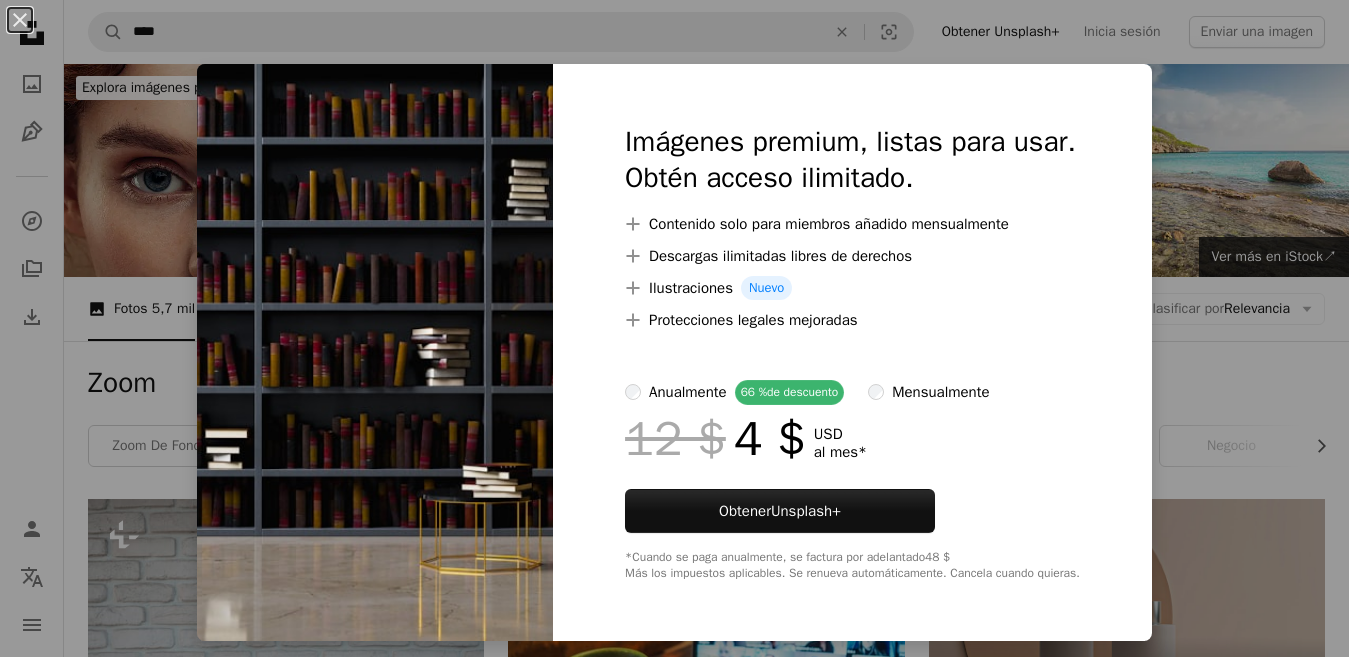 scroll, scrollTop: 1500, scrollLeft: 0, axis: vertical 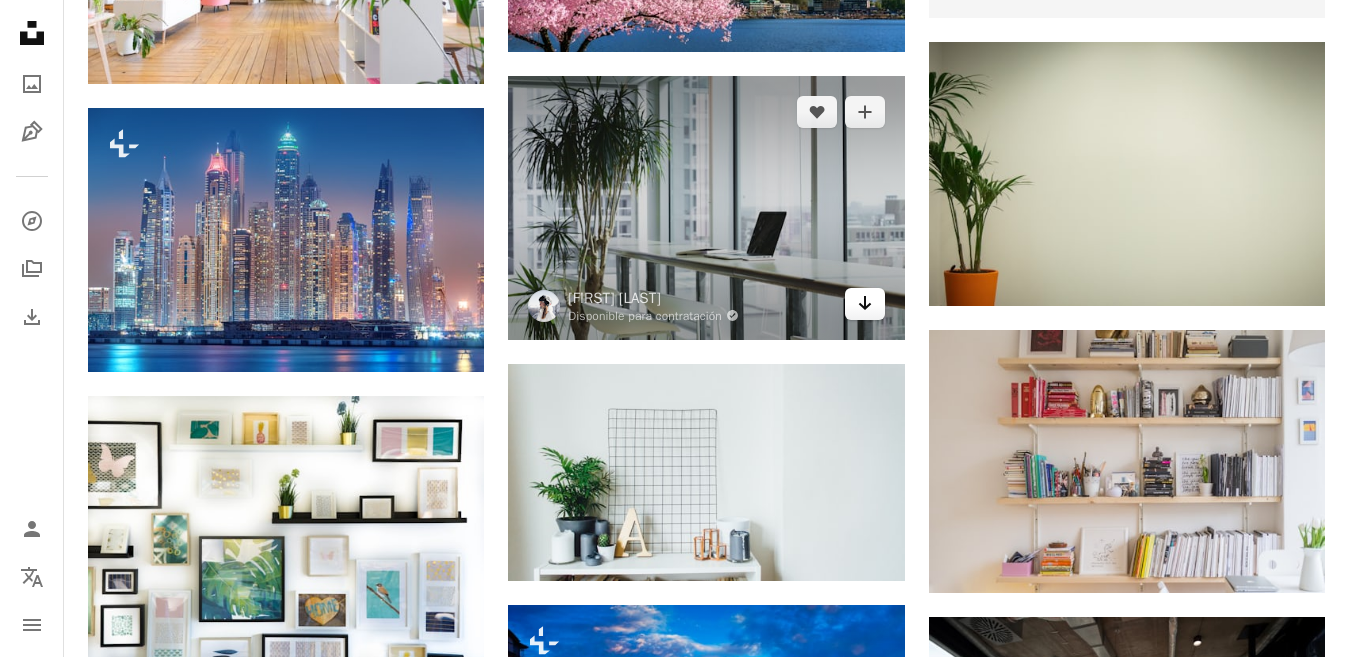click on "Arrow pointing down" 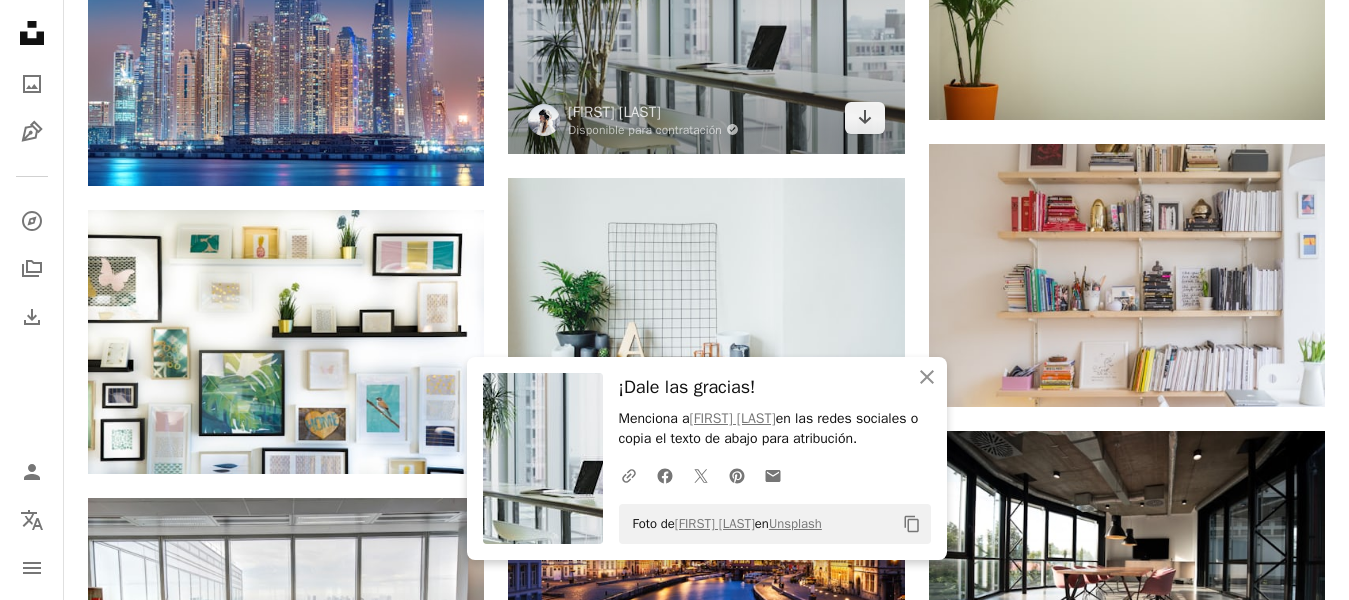 scroll, scrollTop: 1200, scrollLeft: 0, axis: vertical 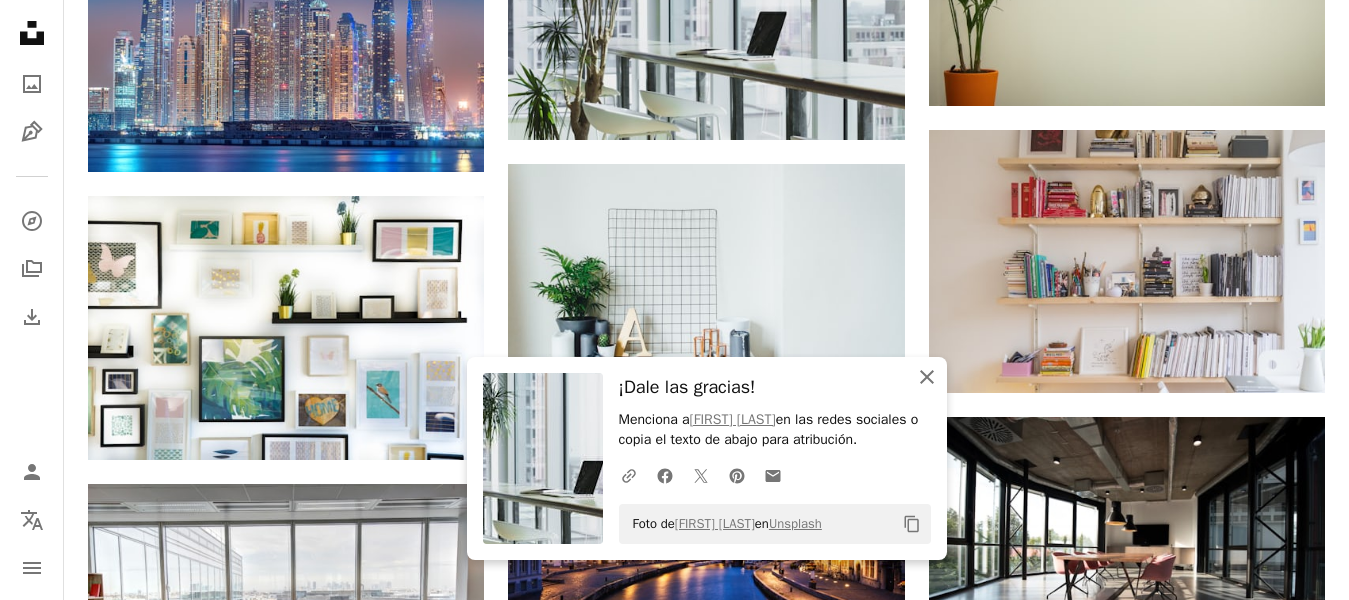click 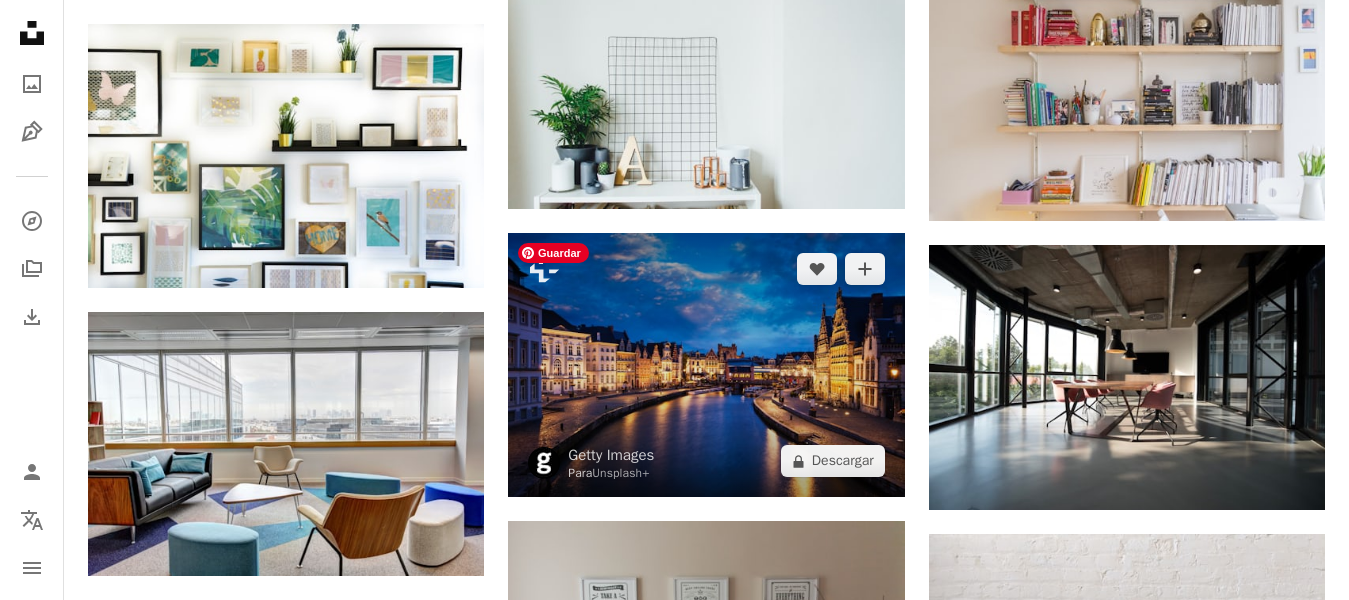 scroll, scrollTop: 1400, scrollLeft: 0, axis: vertical 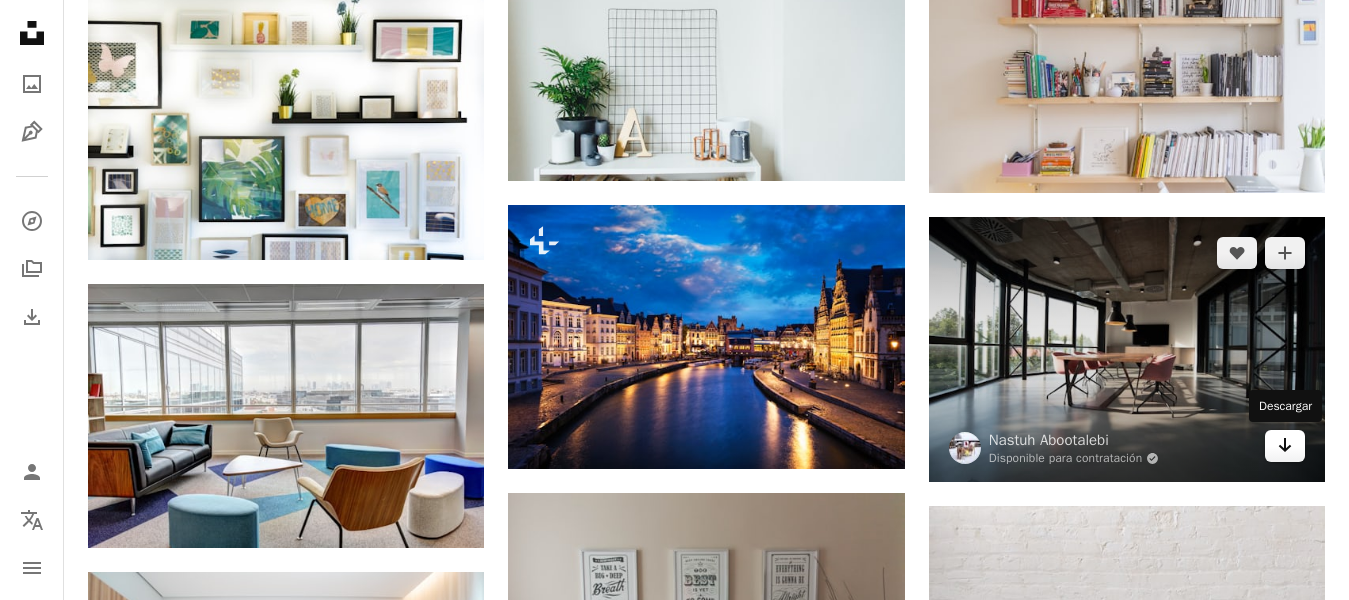 click on "Arrow pointing down" 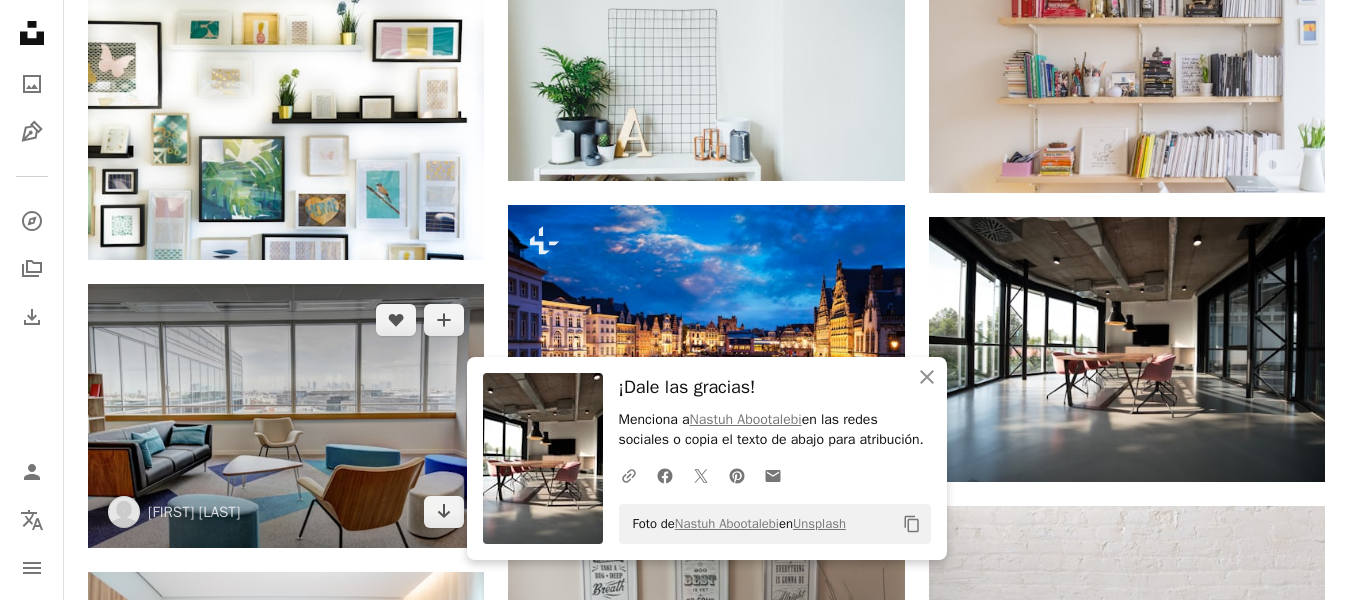 drag, startPoint x: 439, startPoint y: 510, endPoint x: 421, endPoint y: 486, distance: 30 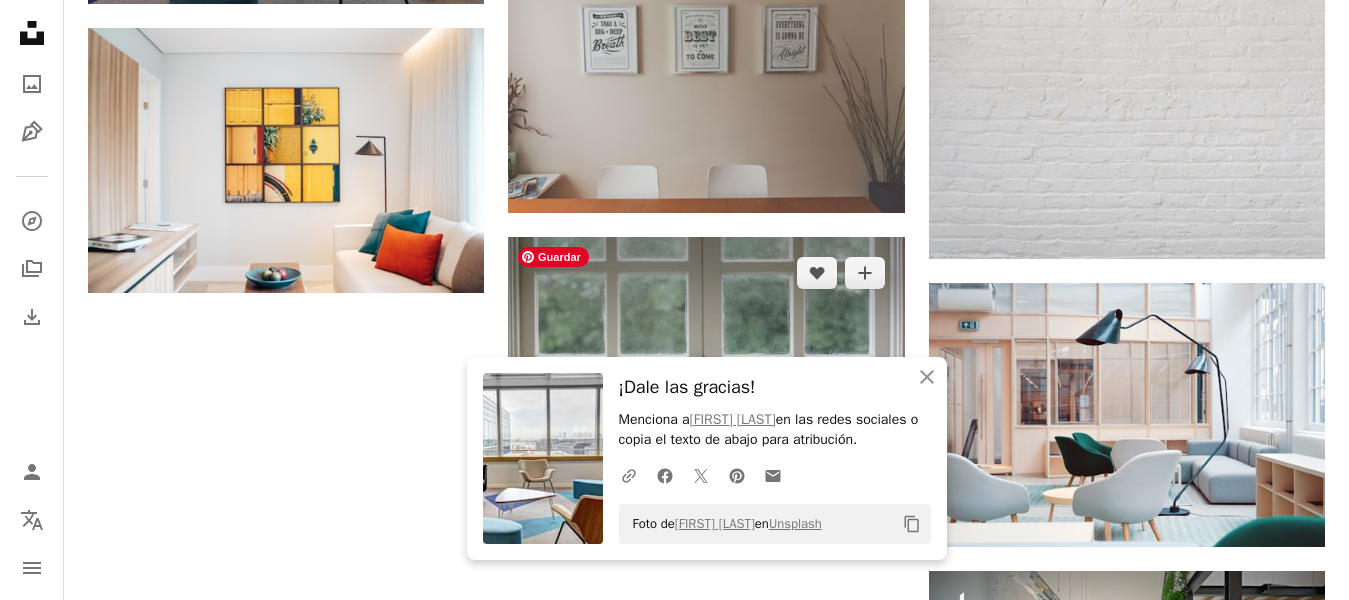 scroll, scrollTop: 2000, scrollLeft: 0, axis: vertical 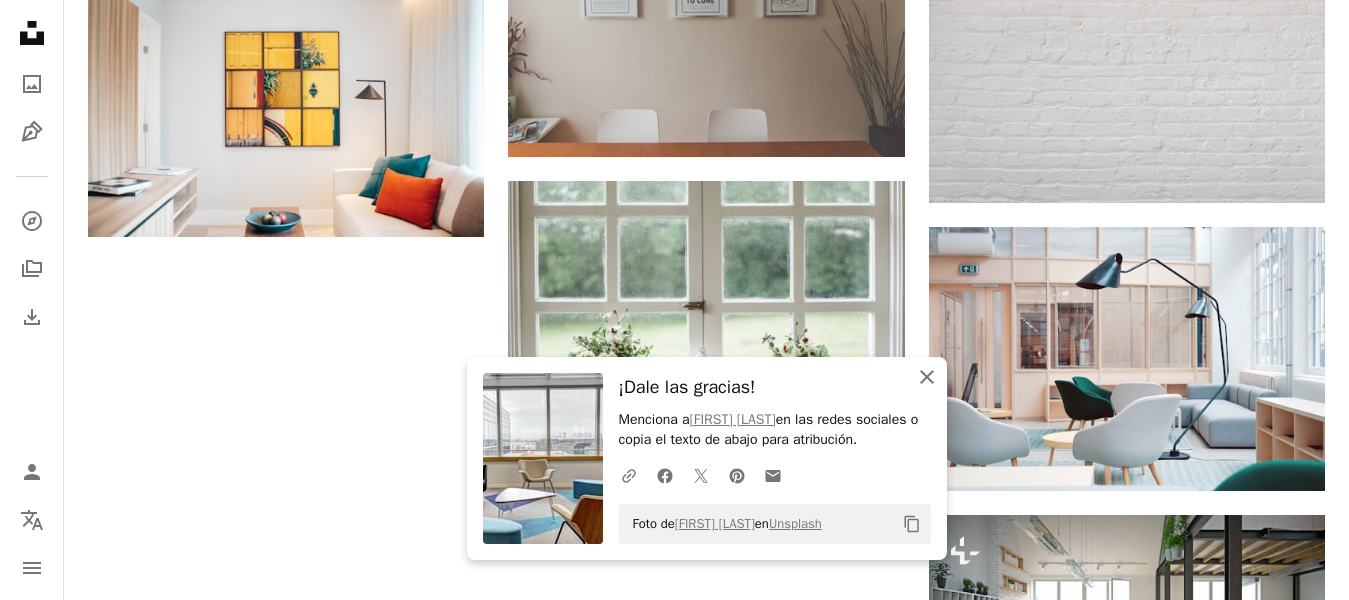 click on "An X shape" 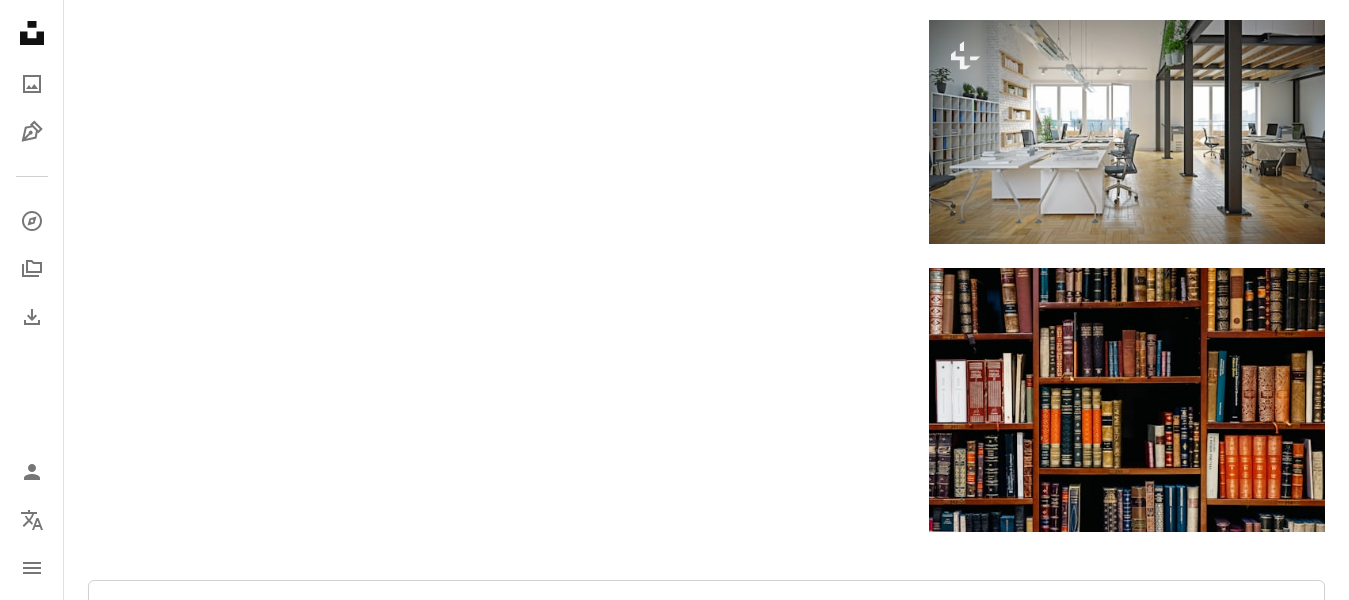 scroll, scrollTop: 2500, scrollLeft: 0, axis: vertical 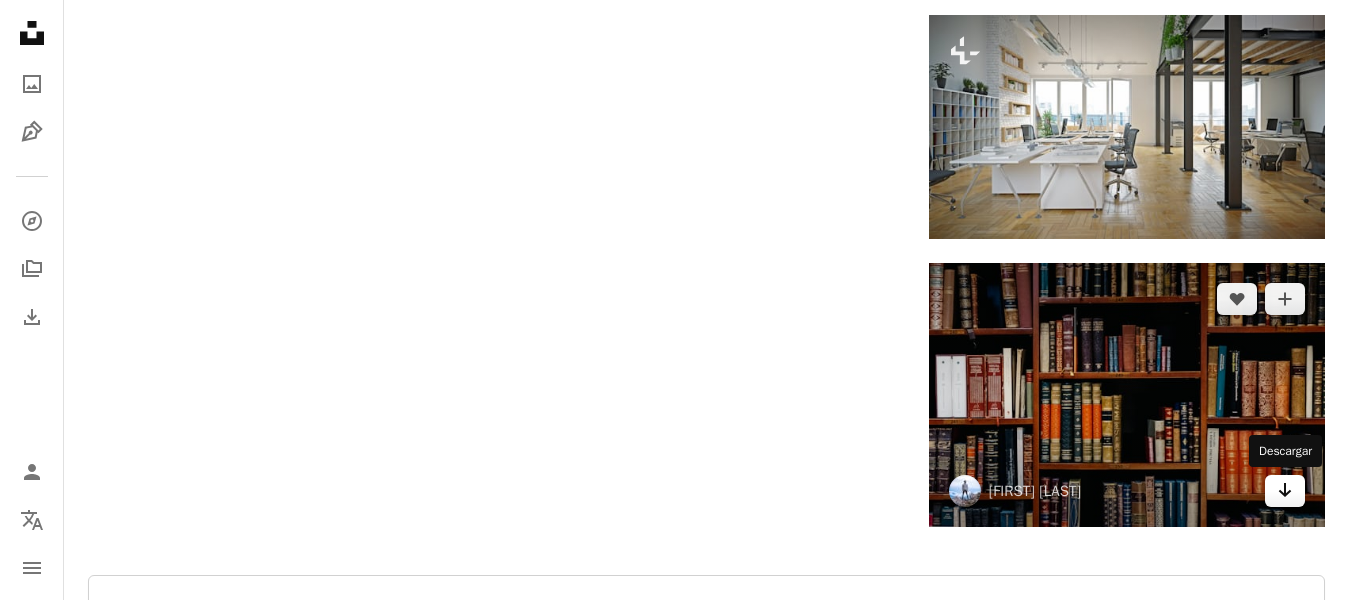 click on "Arrow pointing down" at bounding box center [1285, 491] 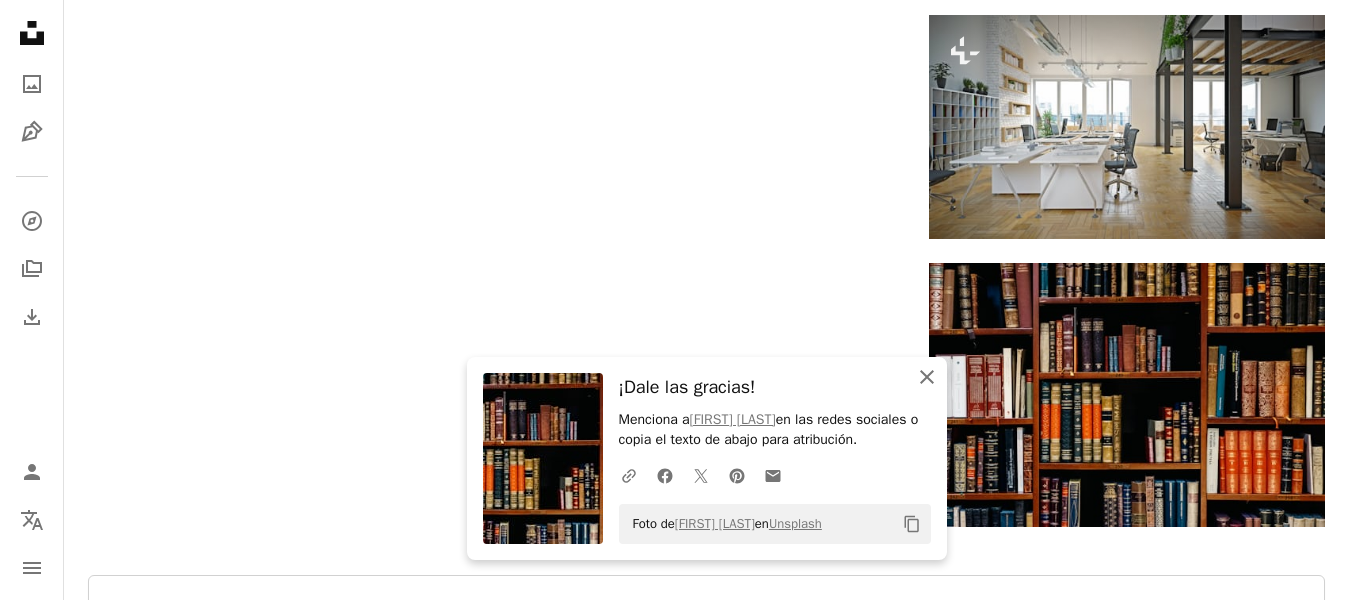 click on "An X shape" 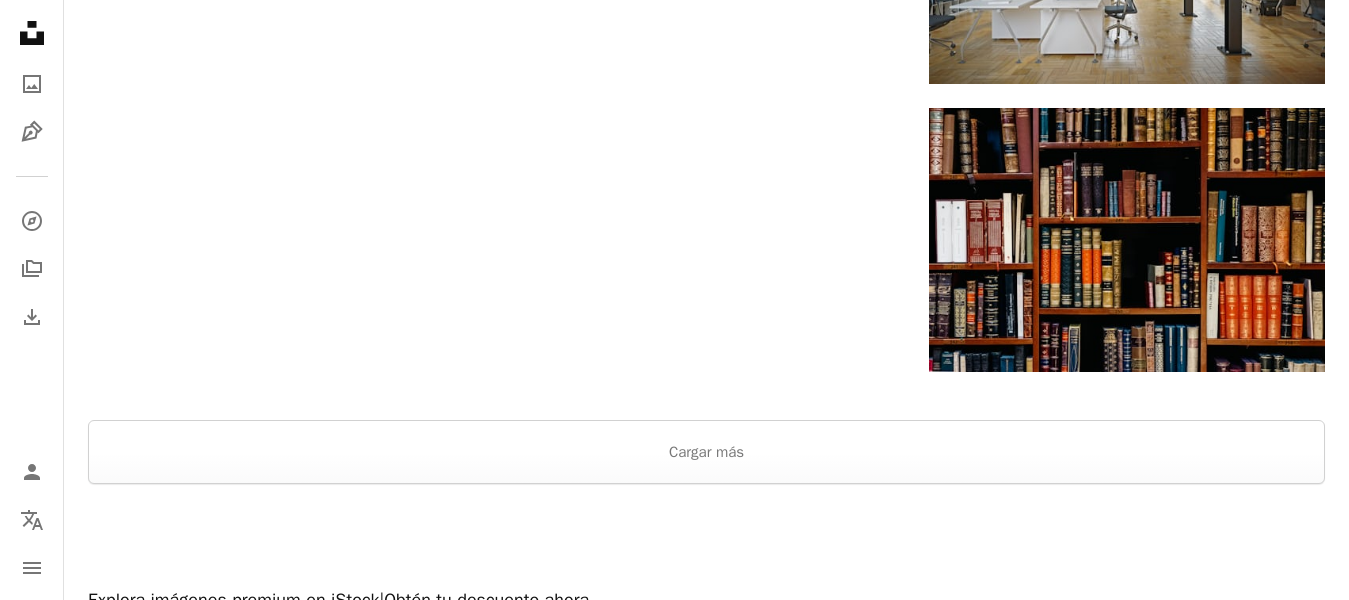 scroll, scrollTop: 2626, scrollLeft: 0, axis: vertical 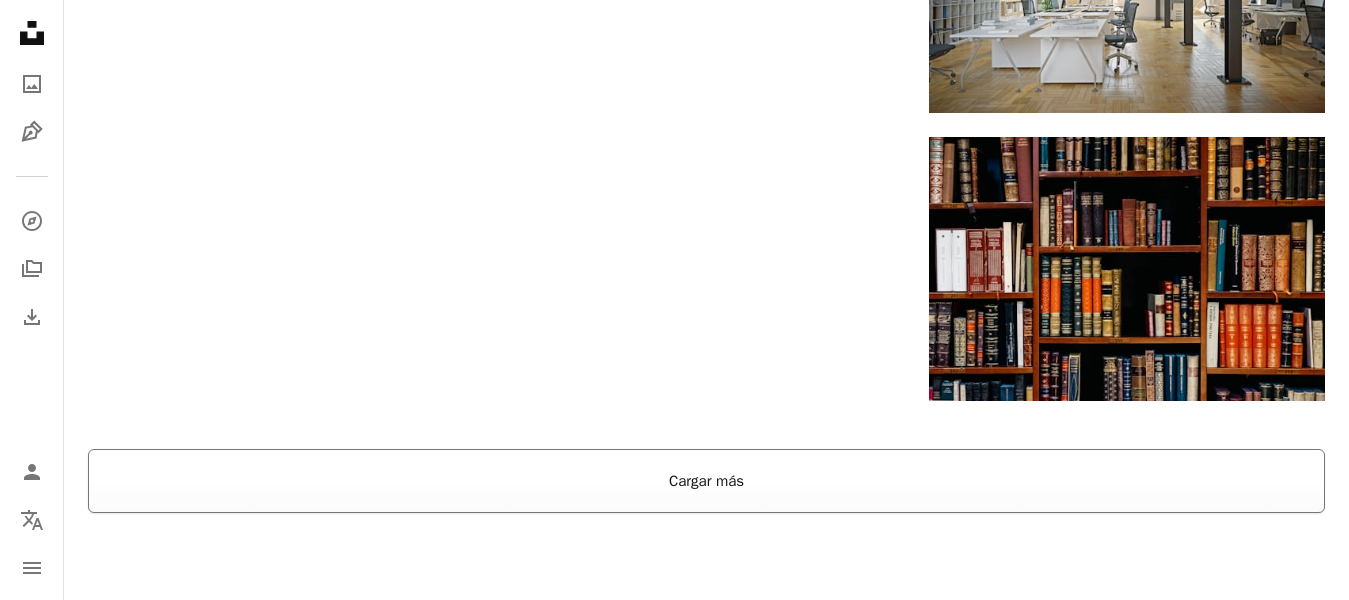 click on "Cargar más" at bounding box center [706, 481] 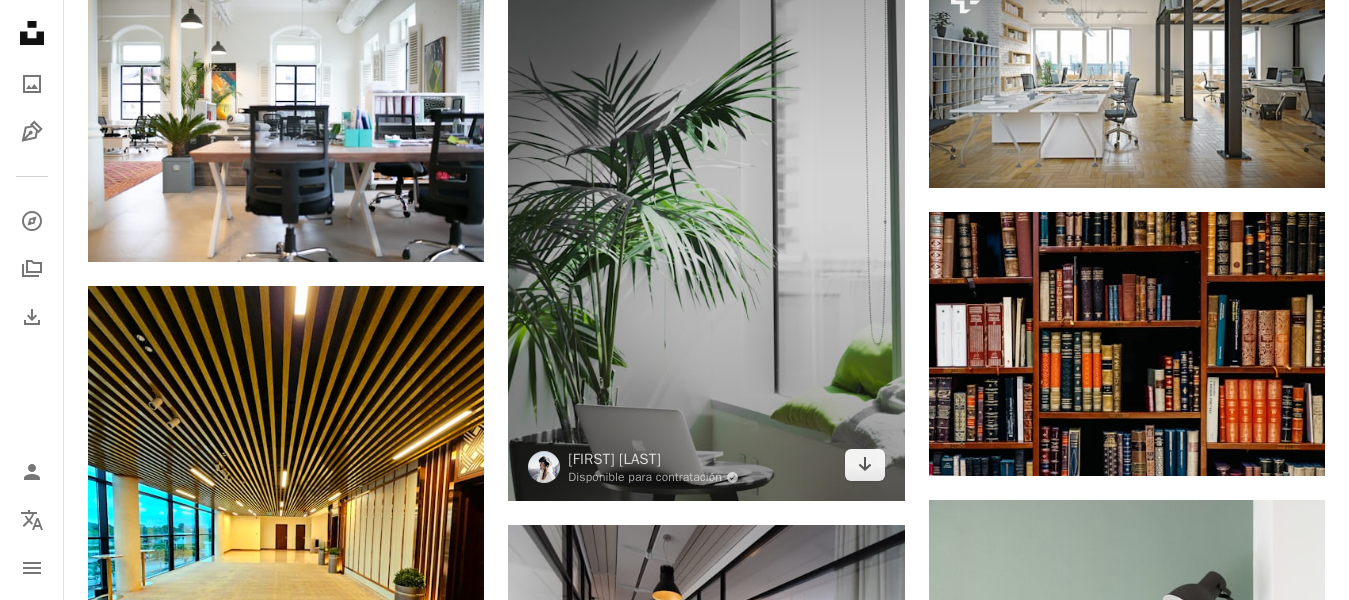 scroll, scrollTop: 2526, scrollLeft: 0, axis: vertical 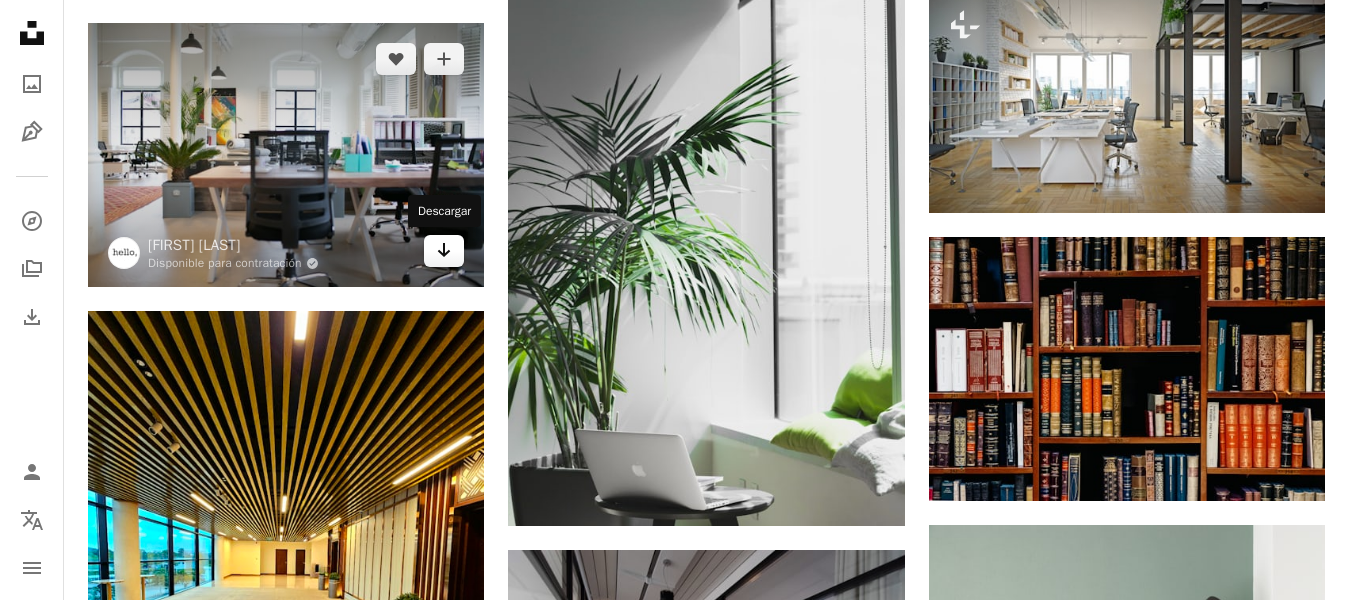 click on "Arrow pointing down" at bounding box center [444, 251] 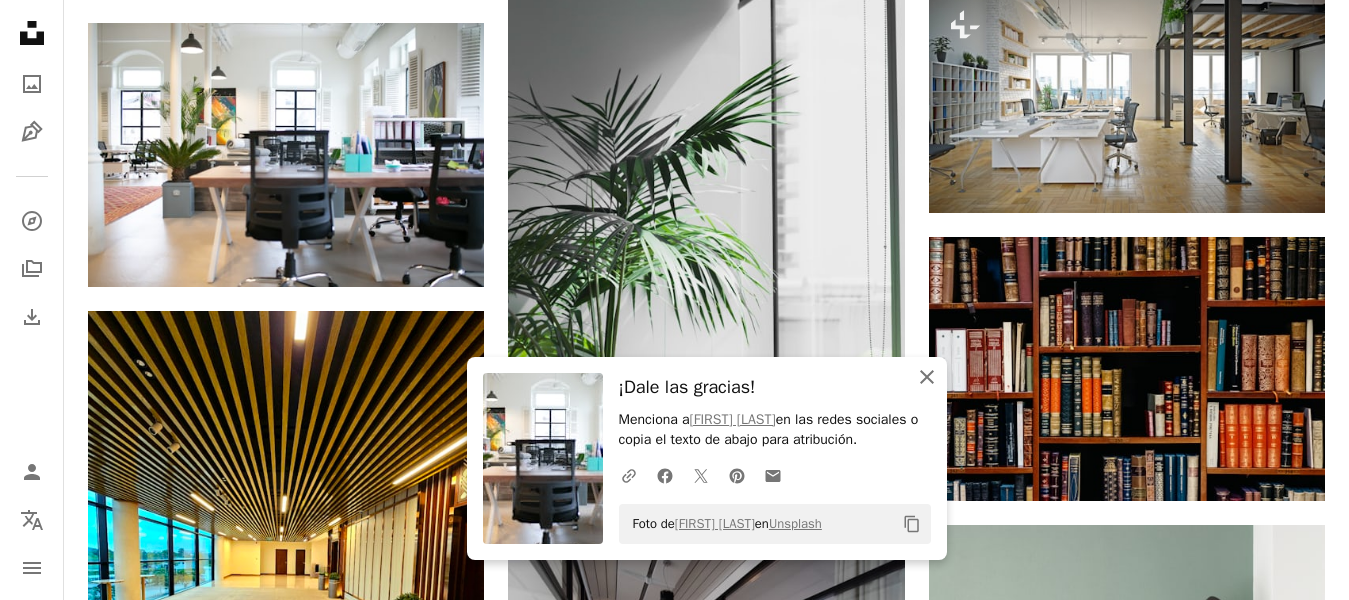 click 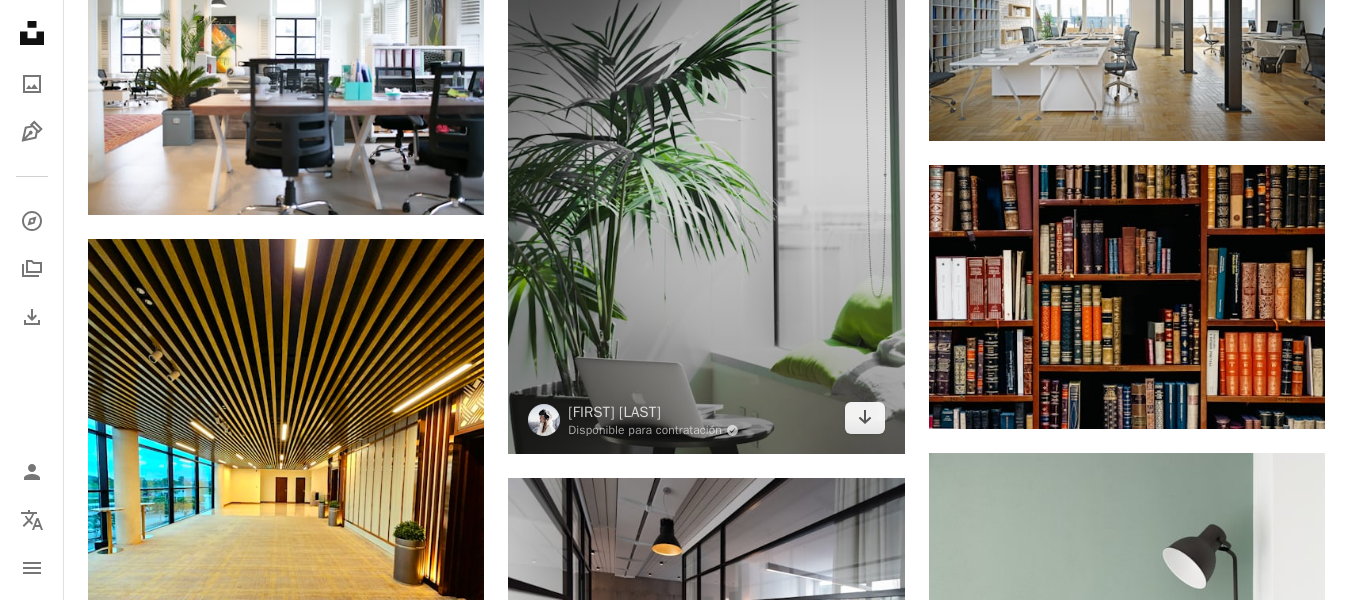 scroll, scrollTop: 2626, scrollLeft: 0, axis: vertical 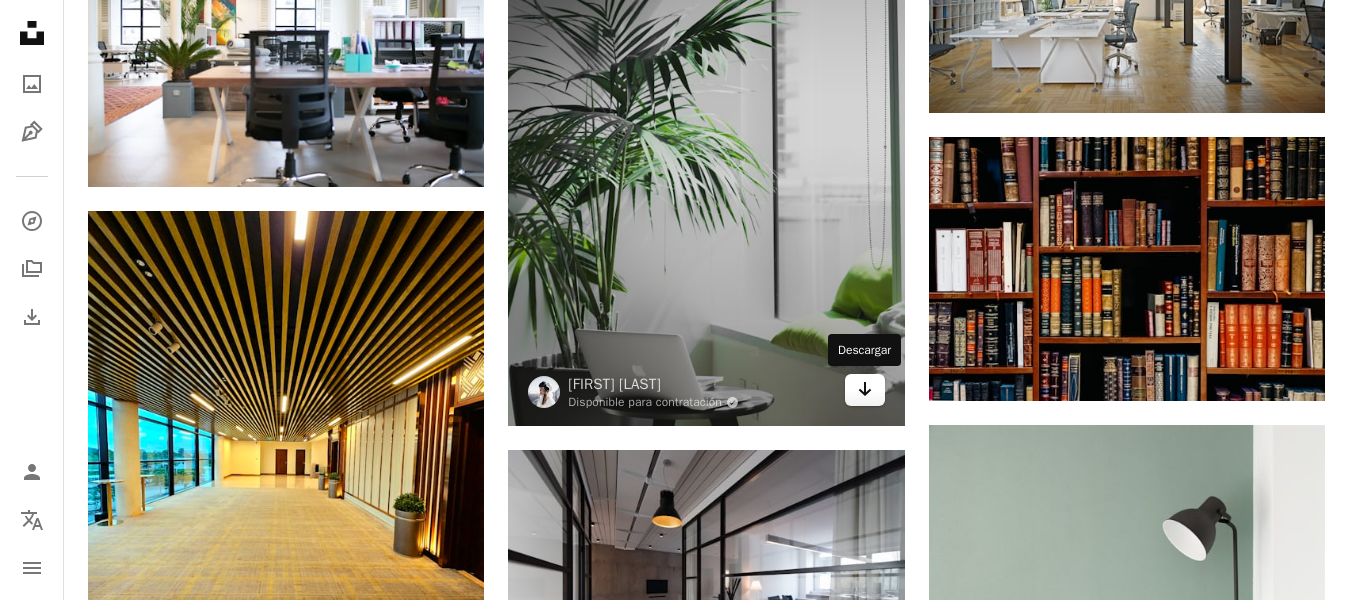 click on "Arrow pointing down" 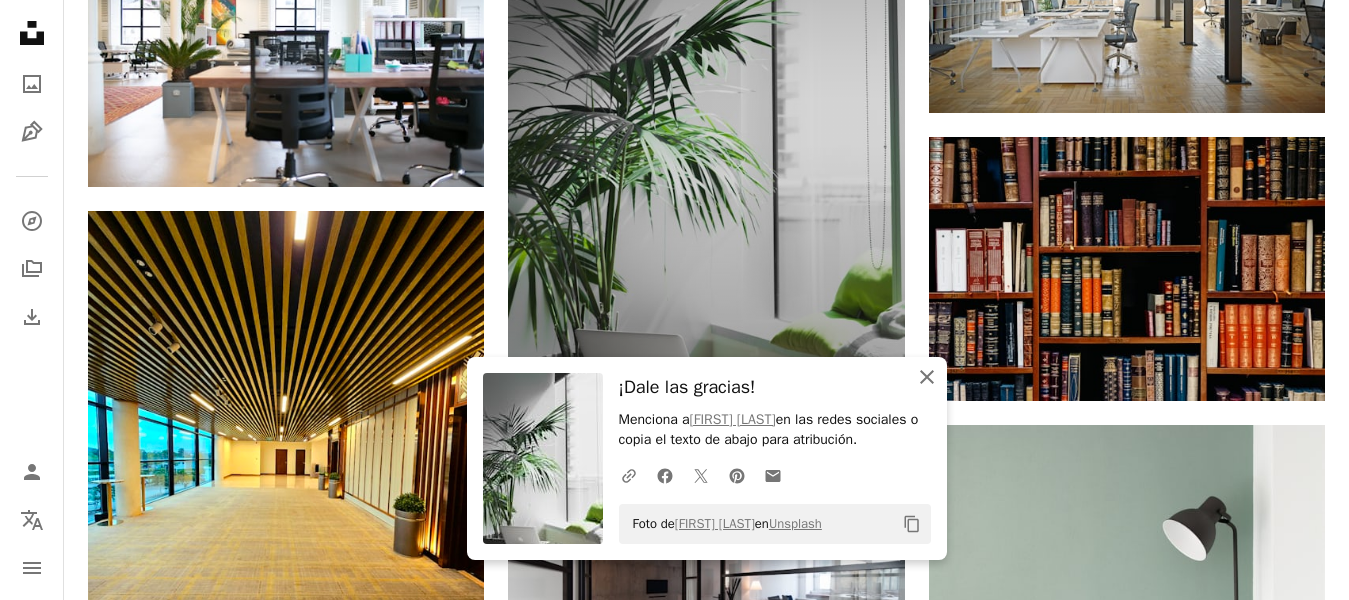 drag, startPoint x: 926, startPoint y: 372, endPoint x: 759, endPoint y: 324, distance: 173.76134 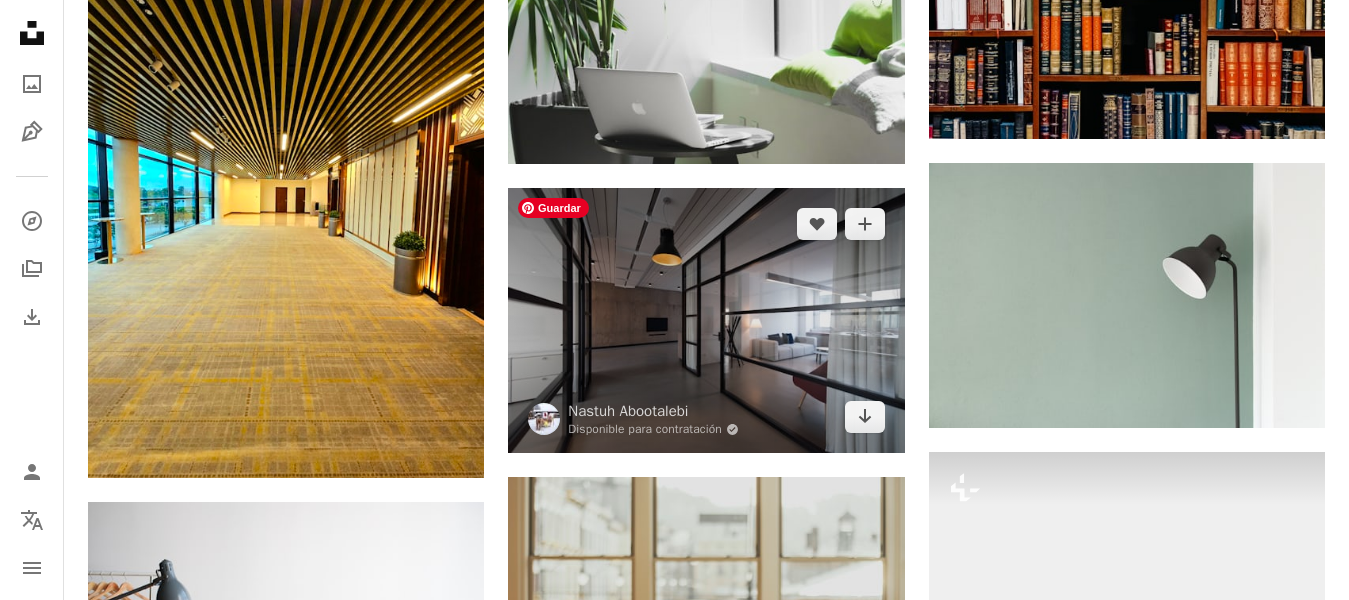 scroll, scrollTop: 2926, scrollLeft: 0, axis: vertical 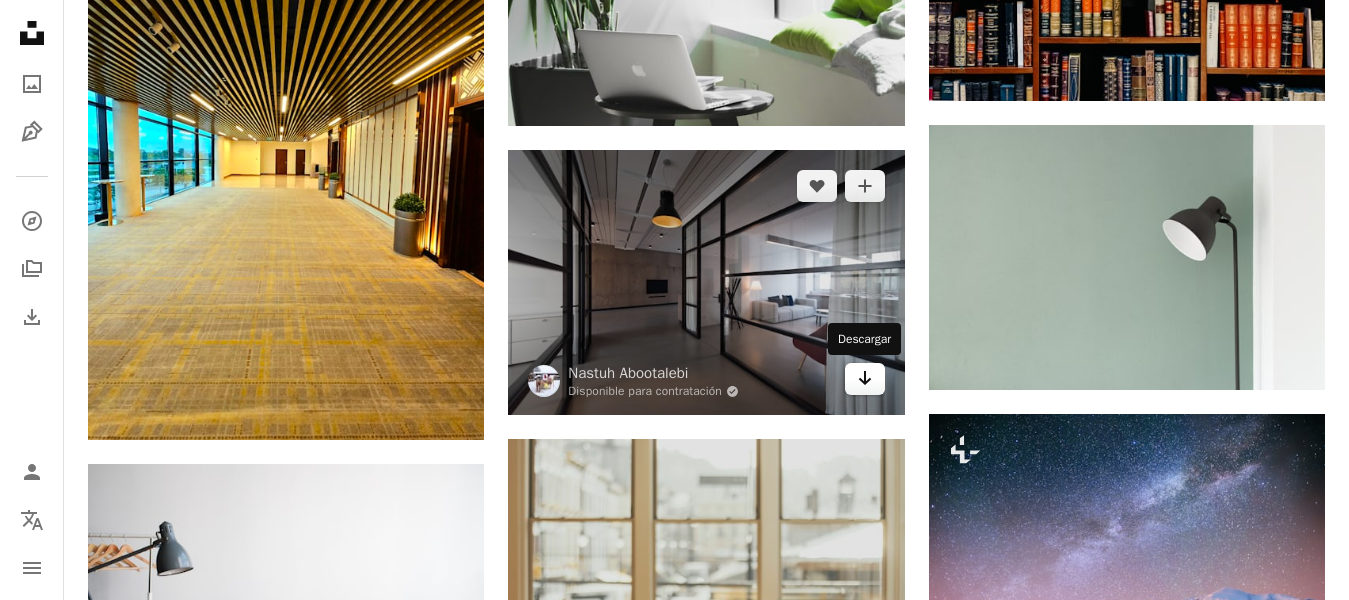 click on "Arrow pointing down" 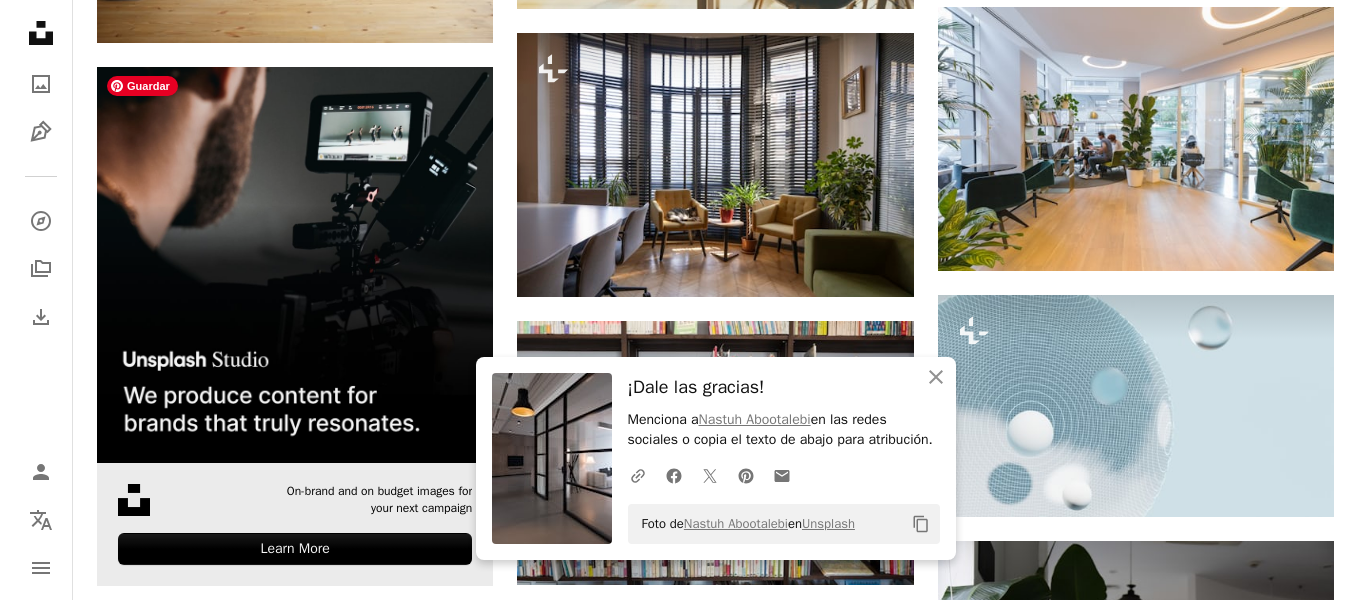 scroll, scrollTop: 3626, scrollLeft: 0, axis: vertical 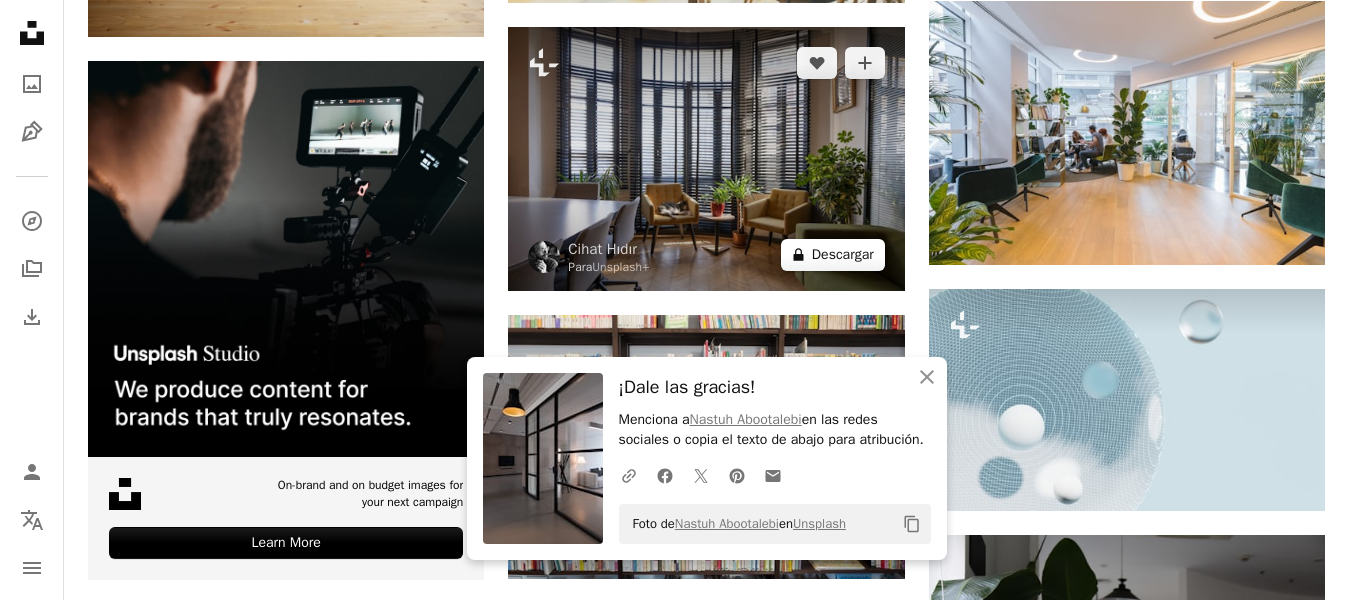 click on "A lock Descargar" at bounding box center (833, 255) 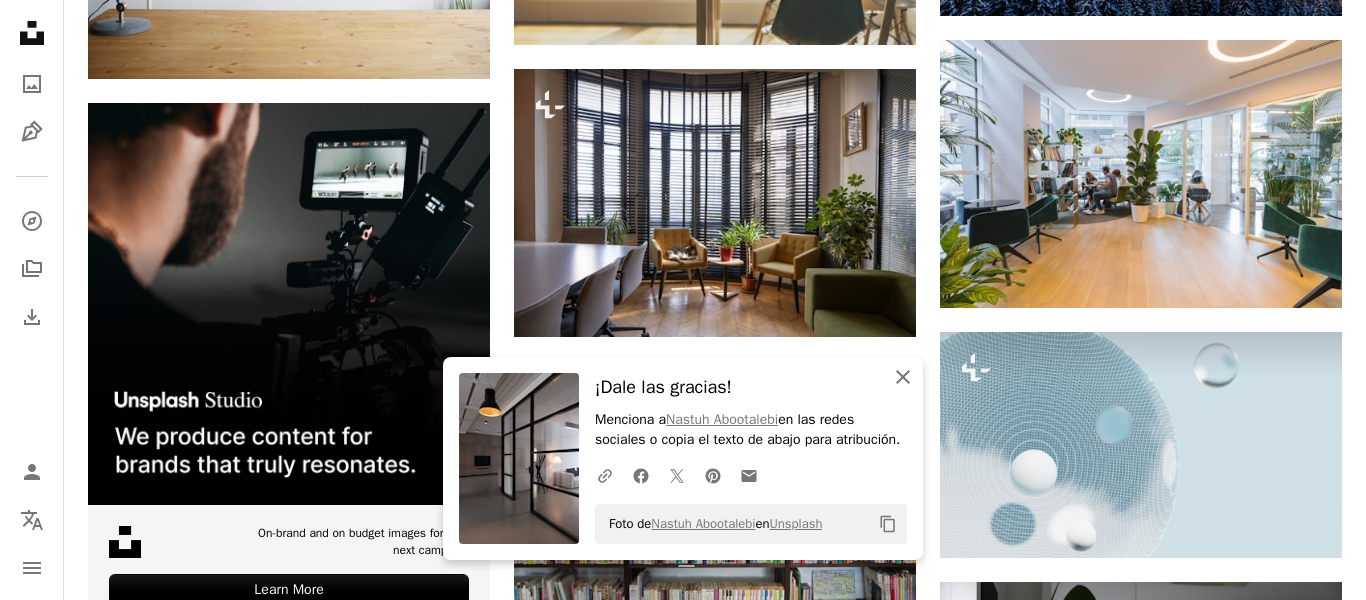 click 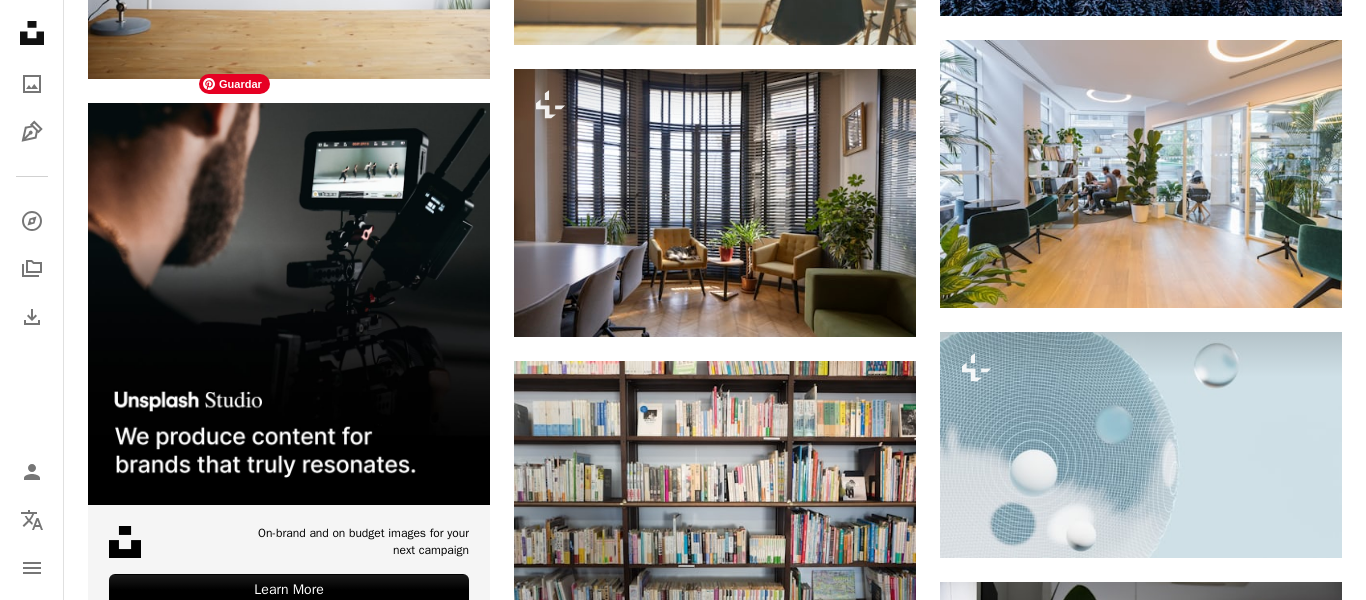 click at bounding box center [384, 4680] 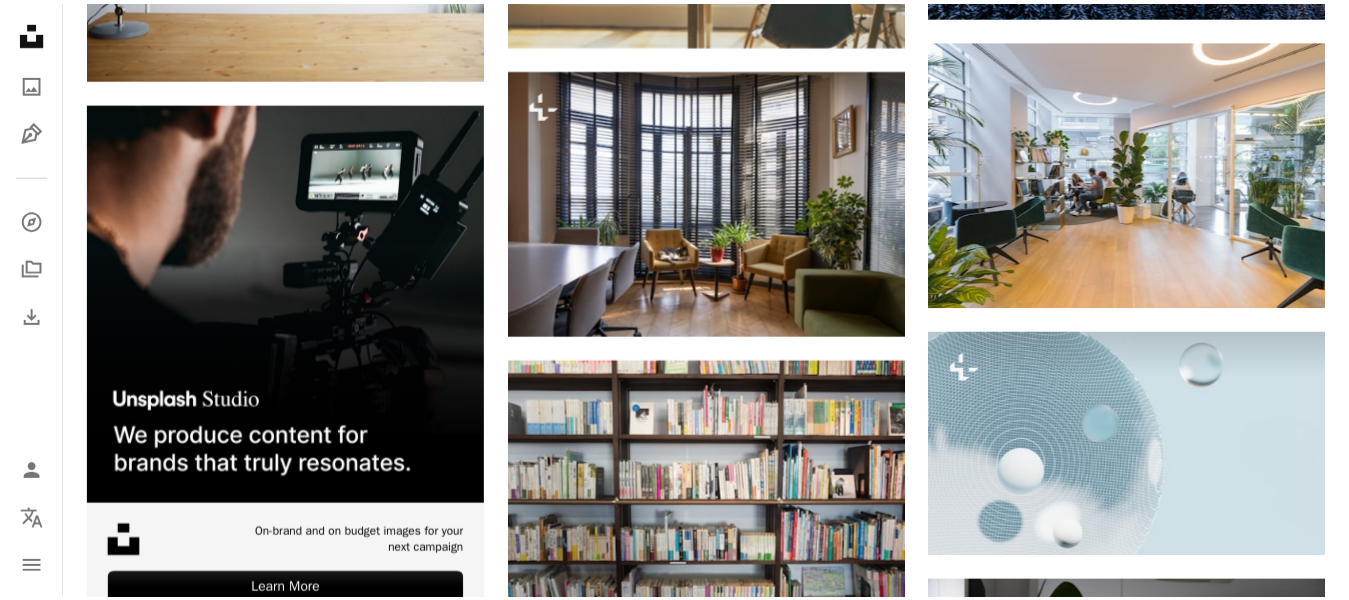 scroll, scrollTop: 0, scrollLeft: 0, axis: both 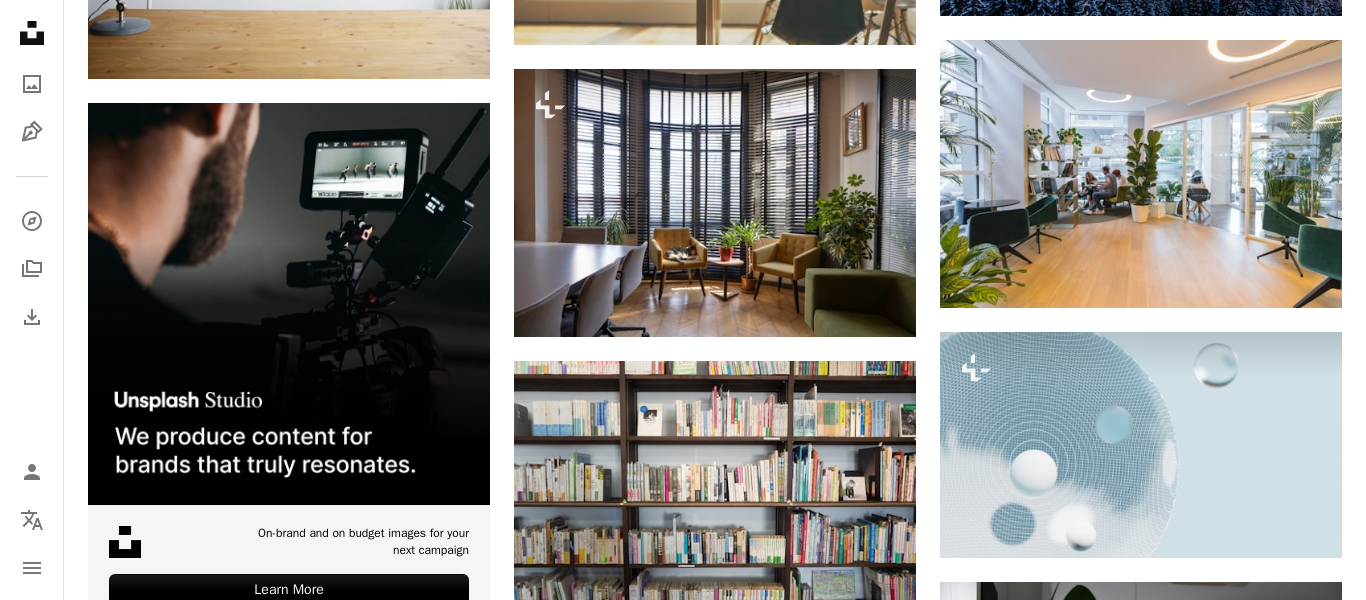 click on "[FIRST] [LAST] Para Unsplash+ A lock Descargar A heart A plus sign CoWomen Arrow pointing down Plus sign for Unsplash+ A heart A plus sign Getty Images Para" at bounding box center (683, 351) 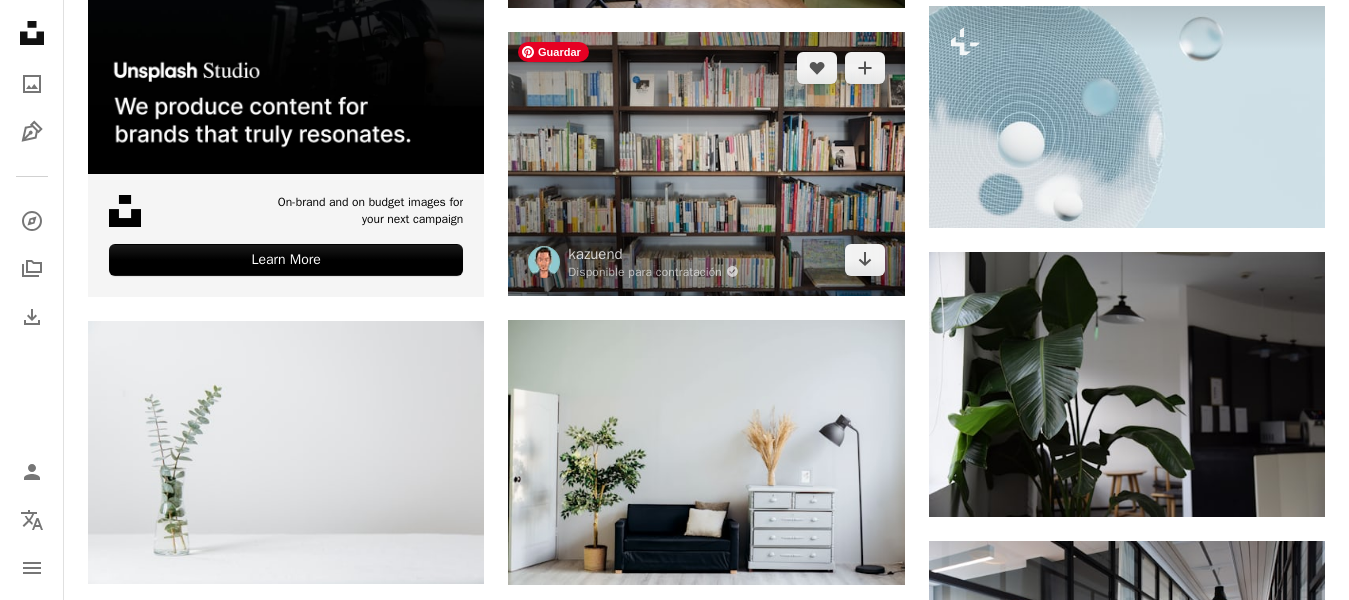 scroll, scrollTop: 3926, scrollLeft: 0, axis: vertical 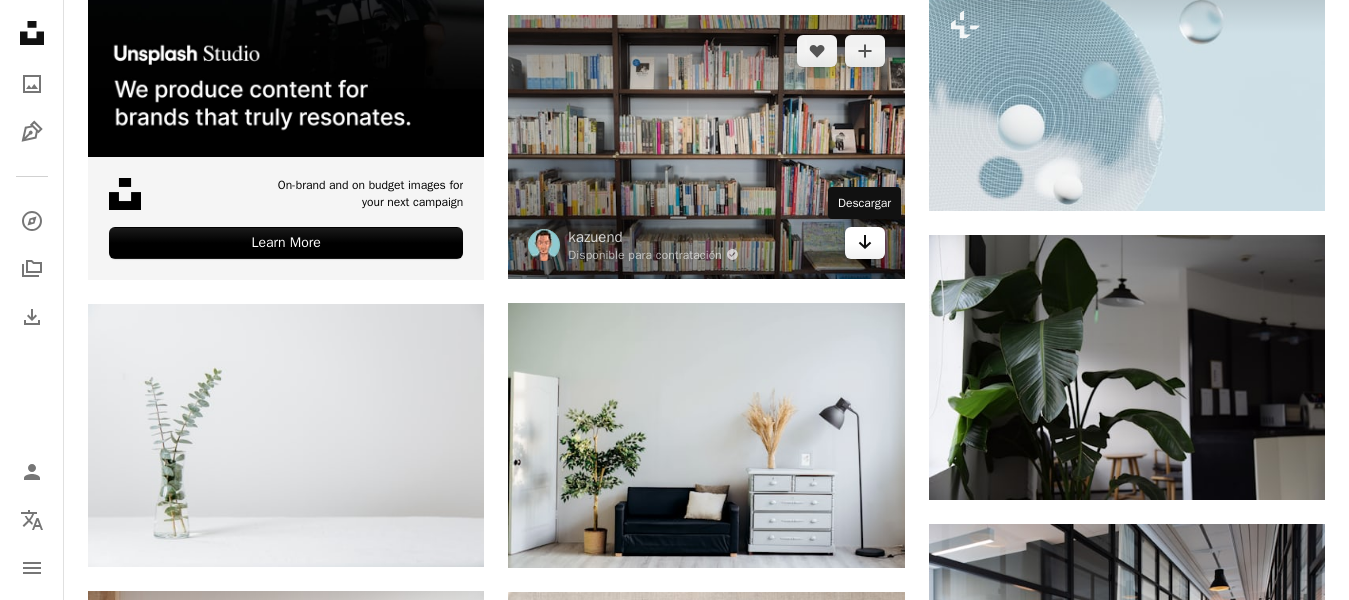 click on "Arrow pointing down" 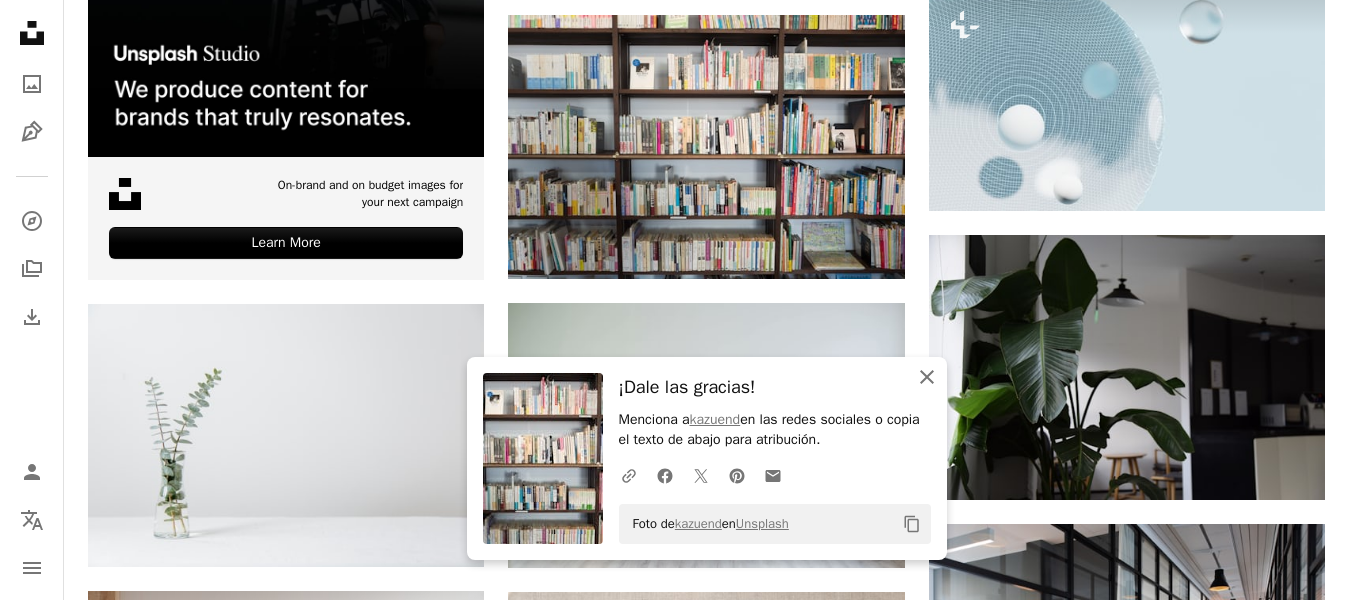 click 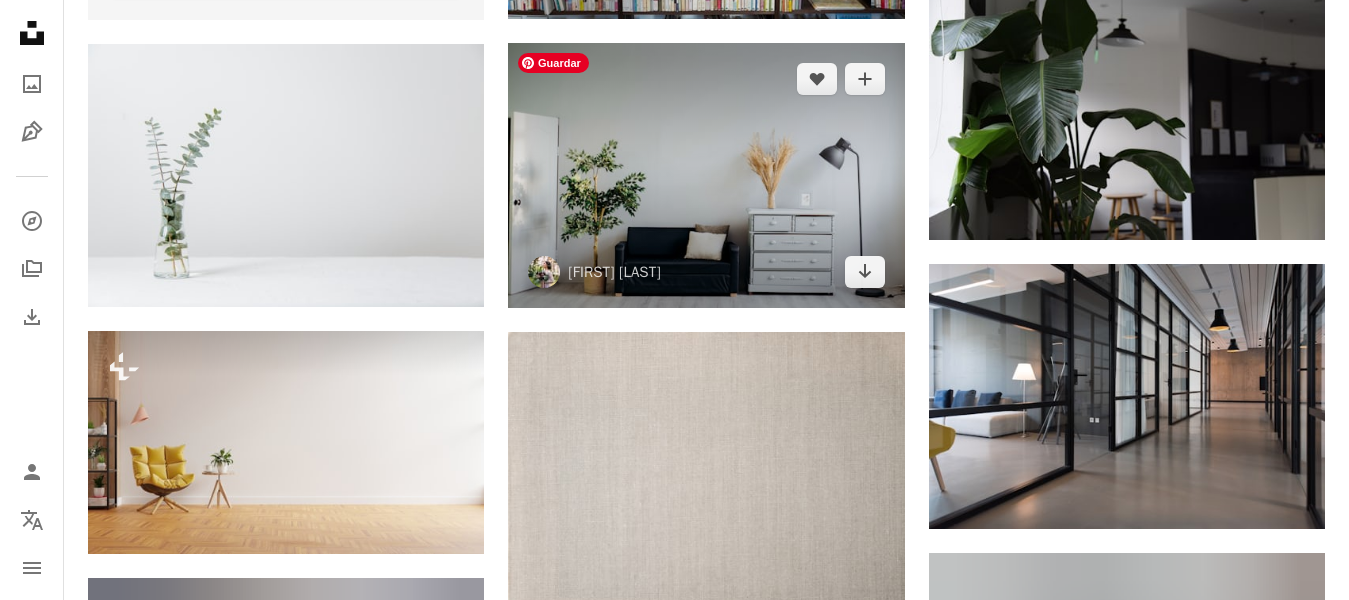 scroll, scrollTop: 4226, scrollLeft: 0, axis: vertical 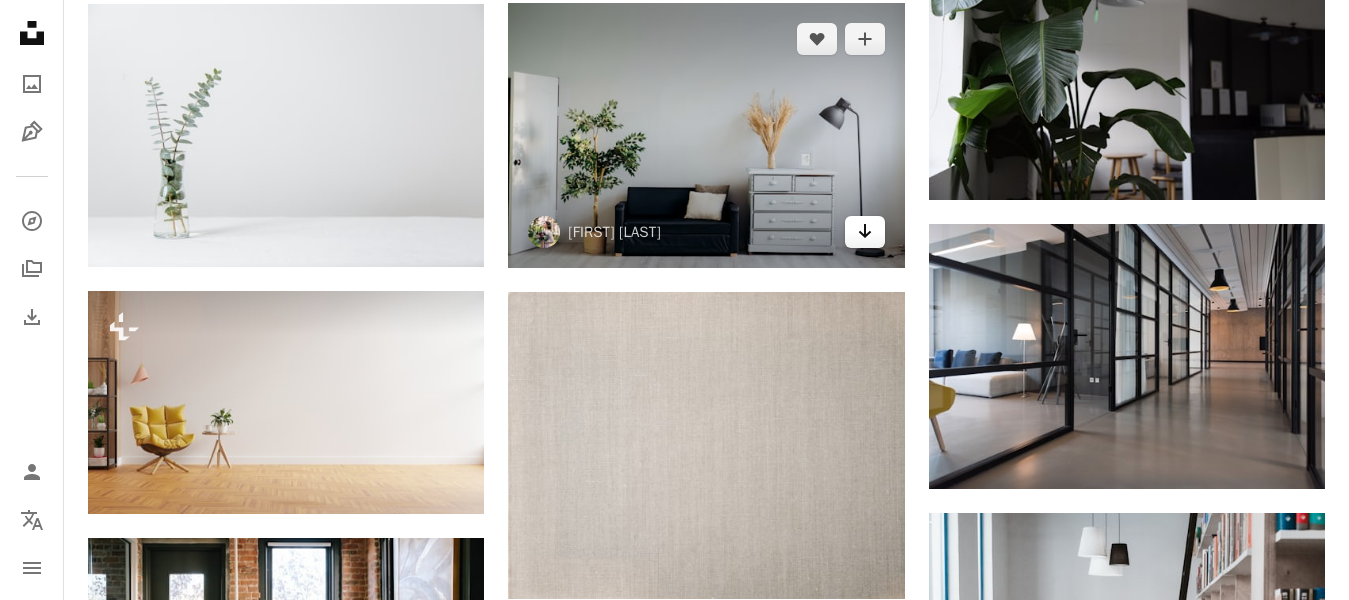 click on "Arrow pointing down" 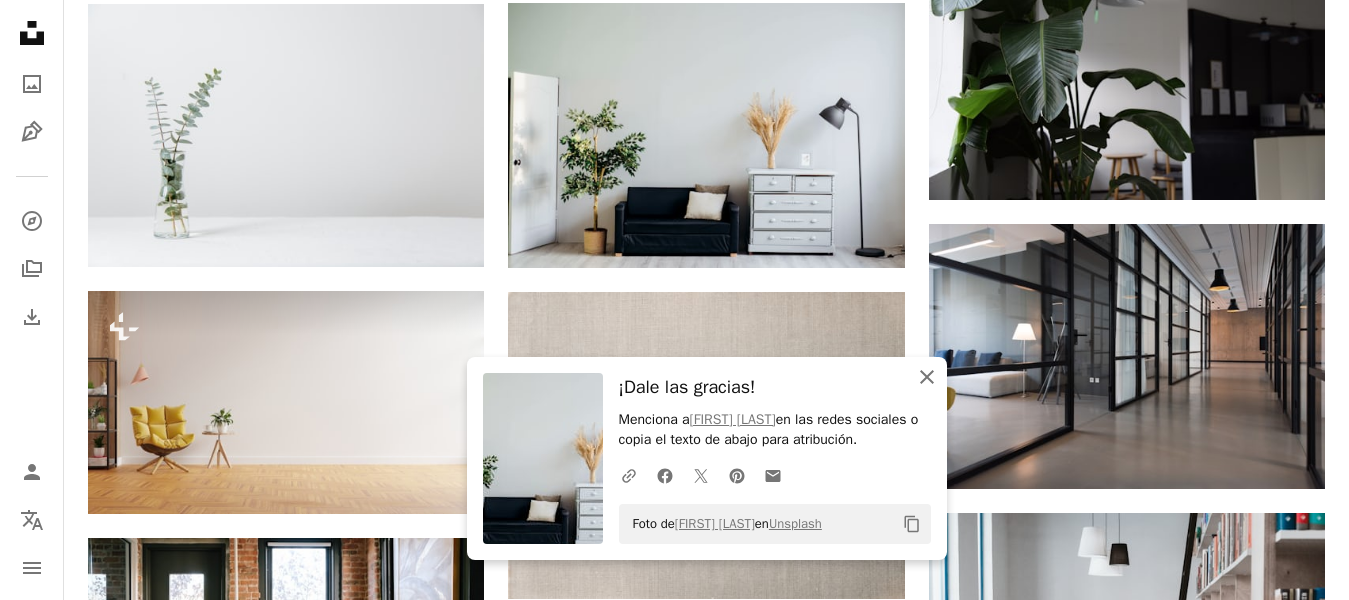 click 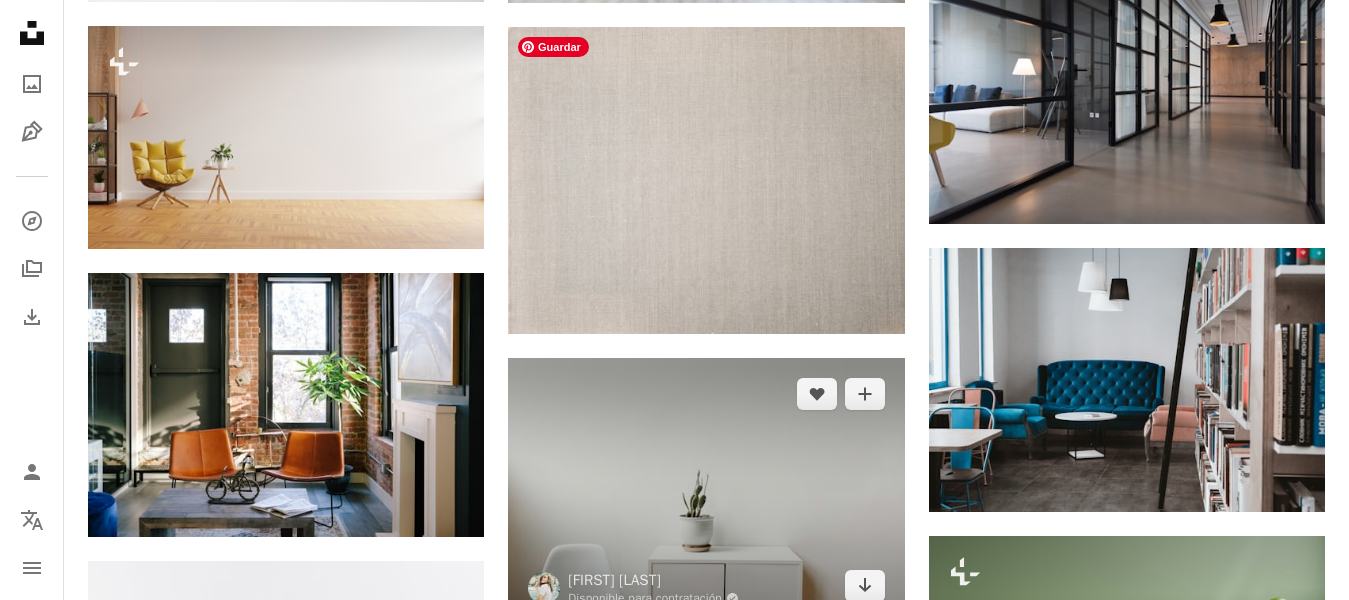 scroll, scrollTop: 4626, scrollLeft: 0, axis: vertical 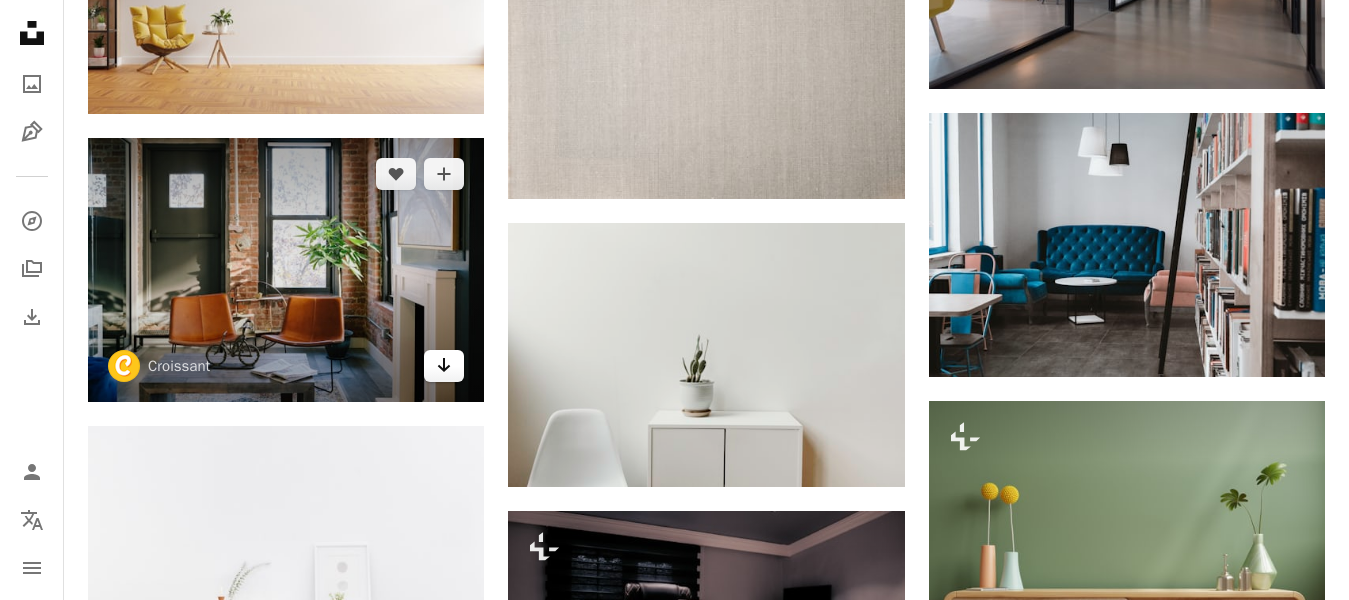 click 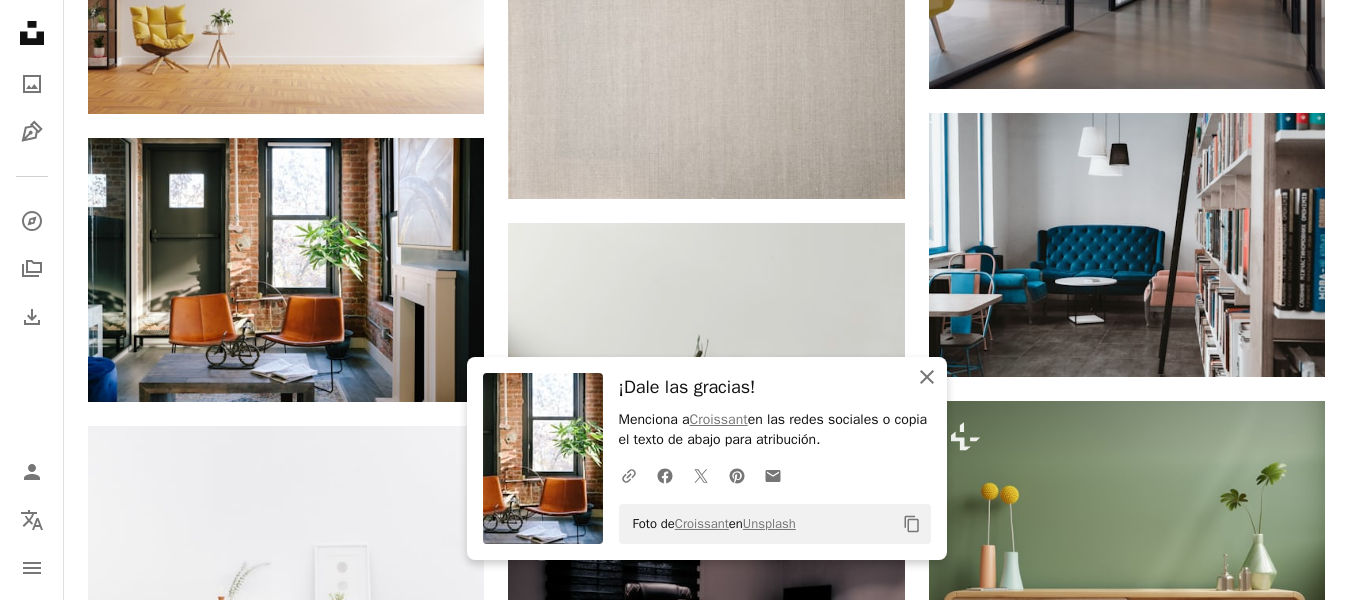 click 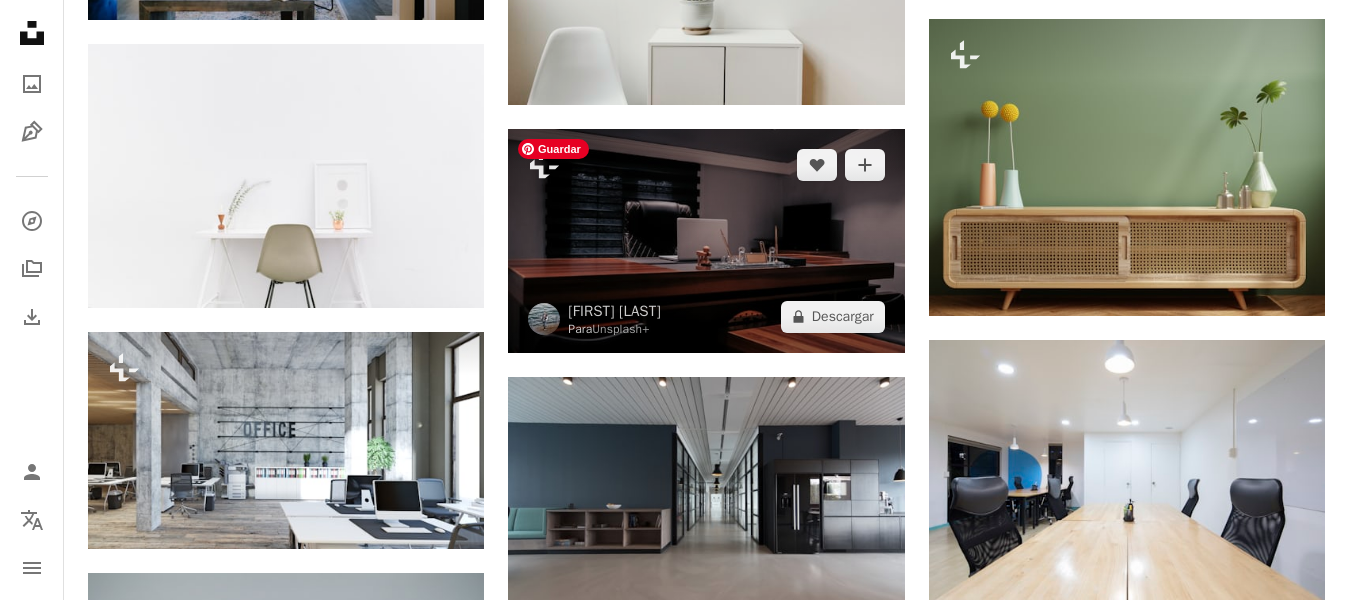scroll, scrollTop: 5026, scrollLeft: 0, axis: vertical 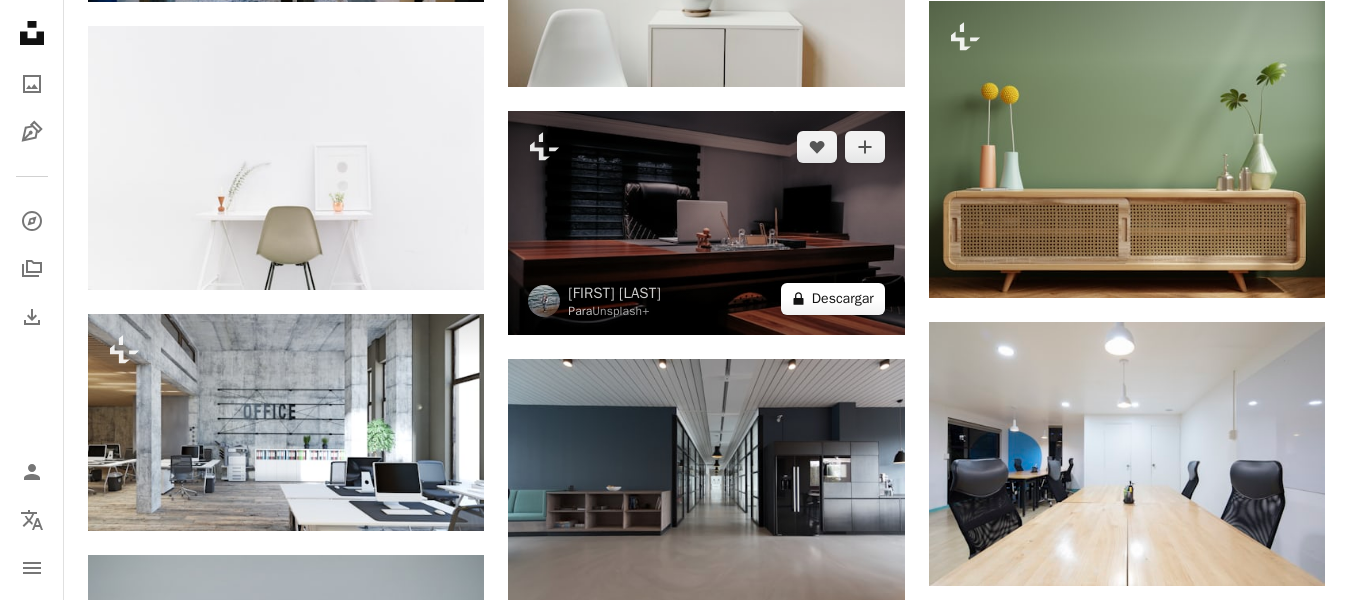 click on "A lock Descargar" at bounding box center [833, 299] 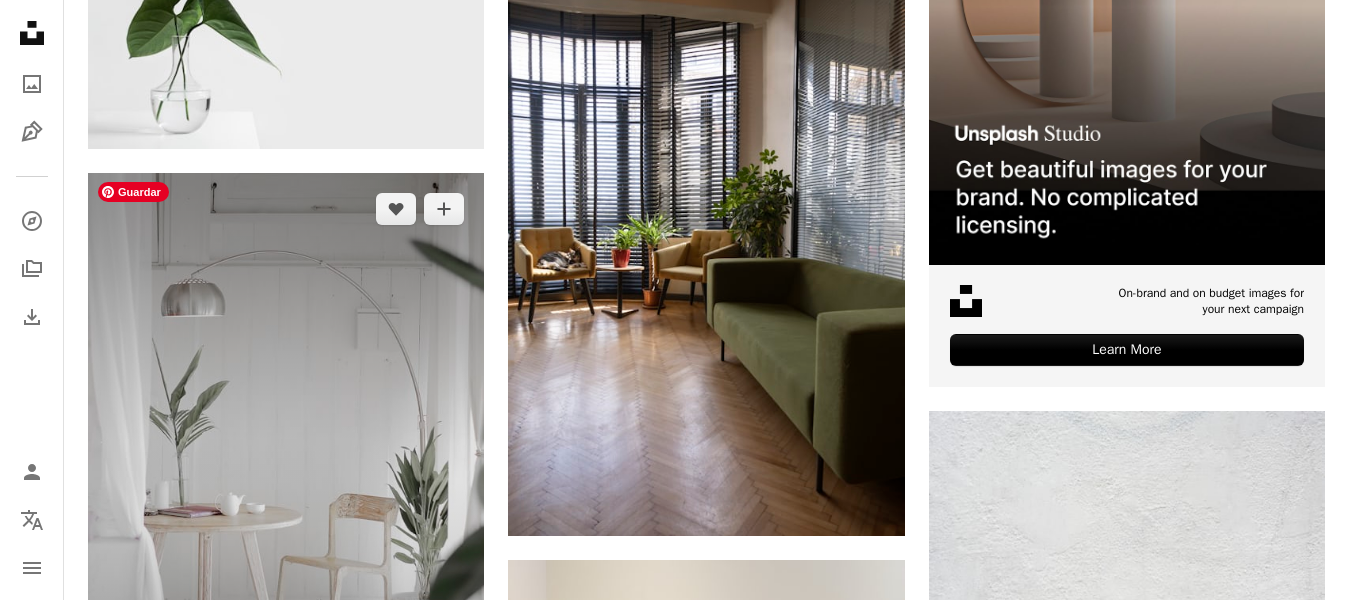 scroll, scrollTop: 6726, scrollLeft: 0, axis: vertical 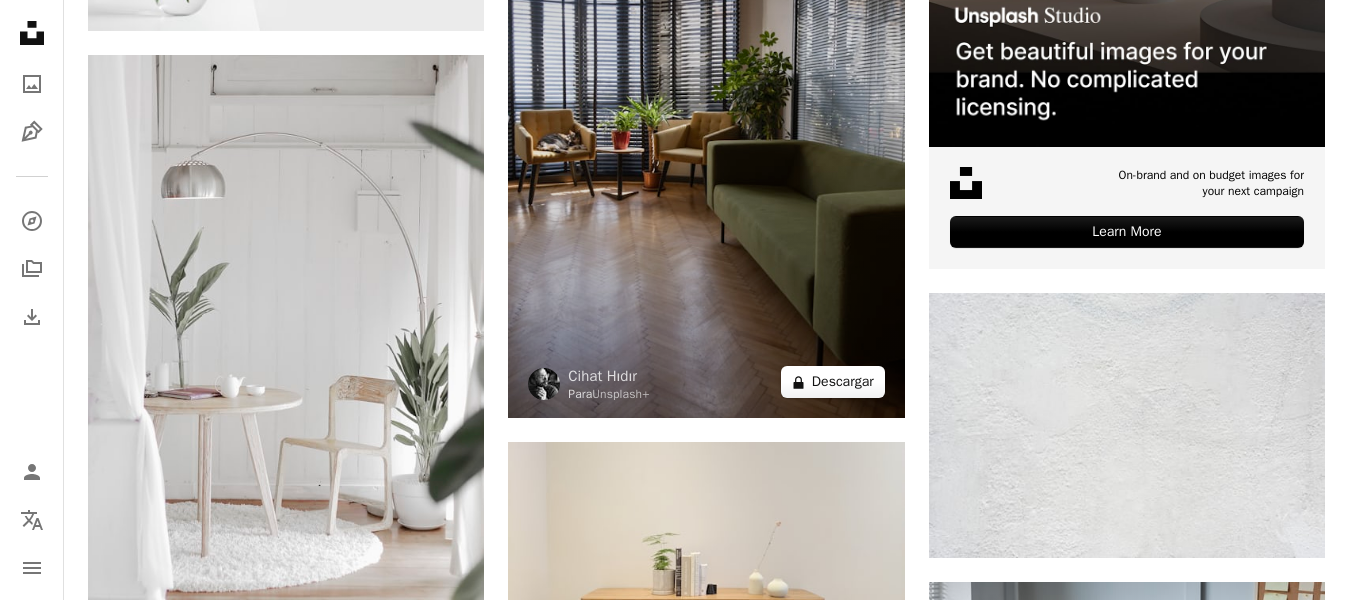 click on "A lock Descargar" at bounding box center [833, 382] 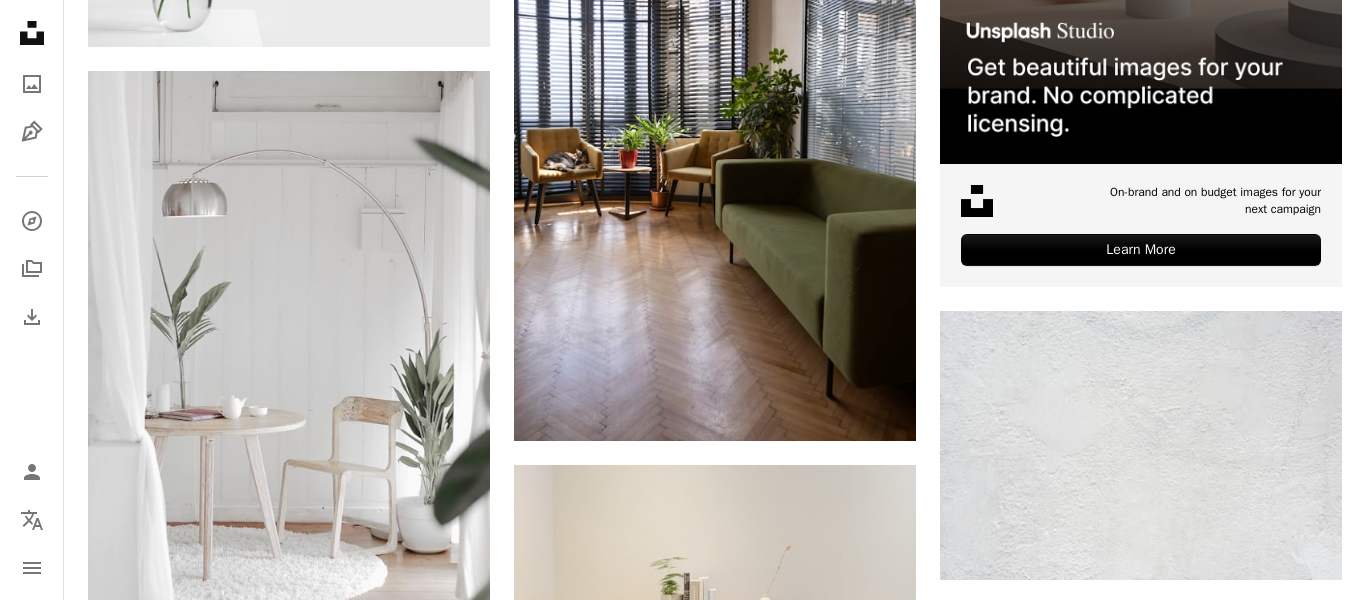 scroll, scrollTop: 6926, scrollLeft: 0, axis: vertical 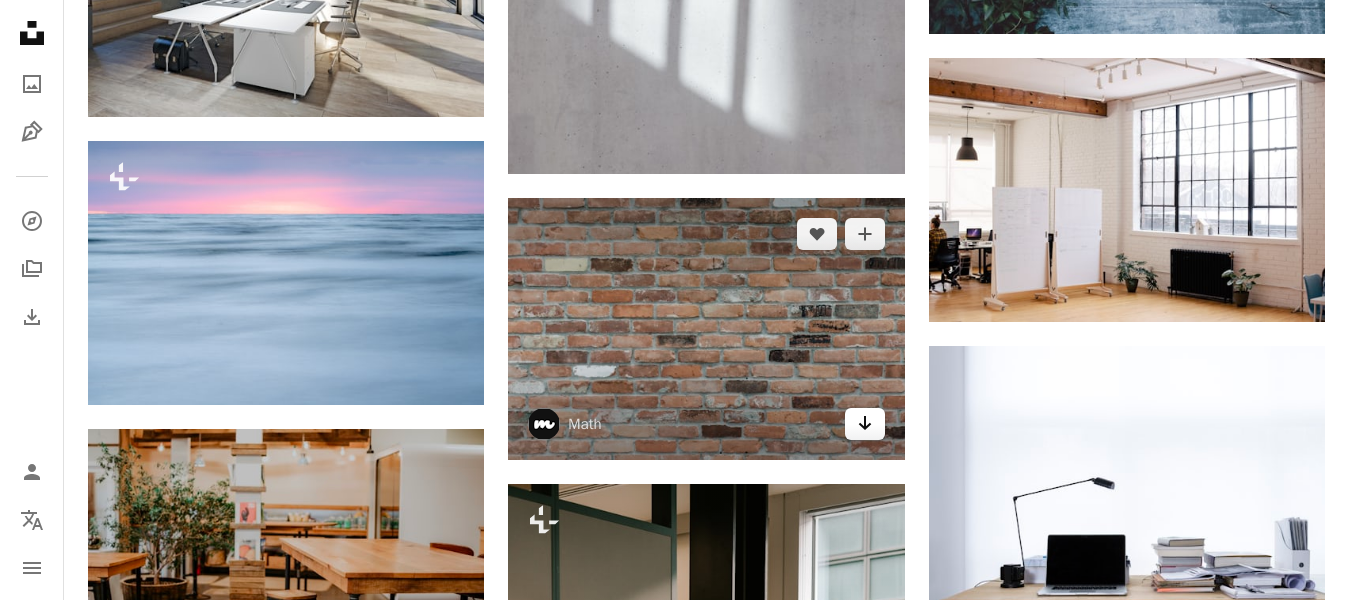 click on "Arrow pointing down" 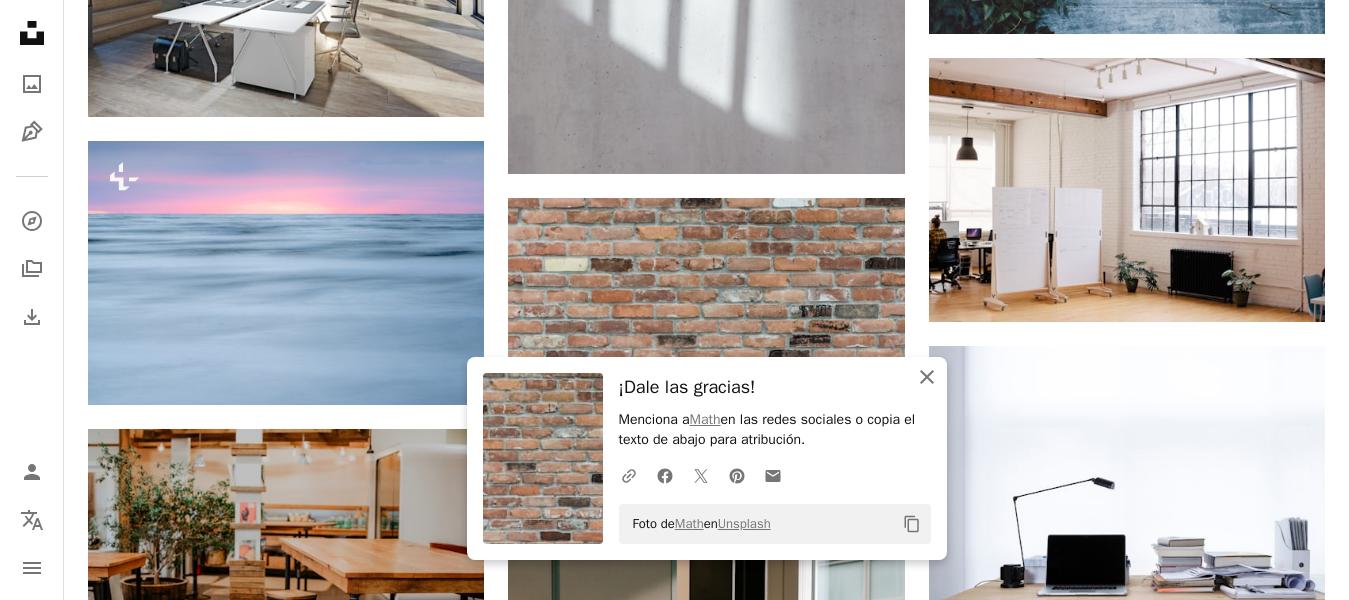 click 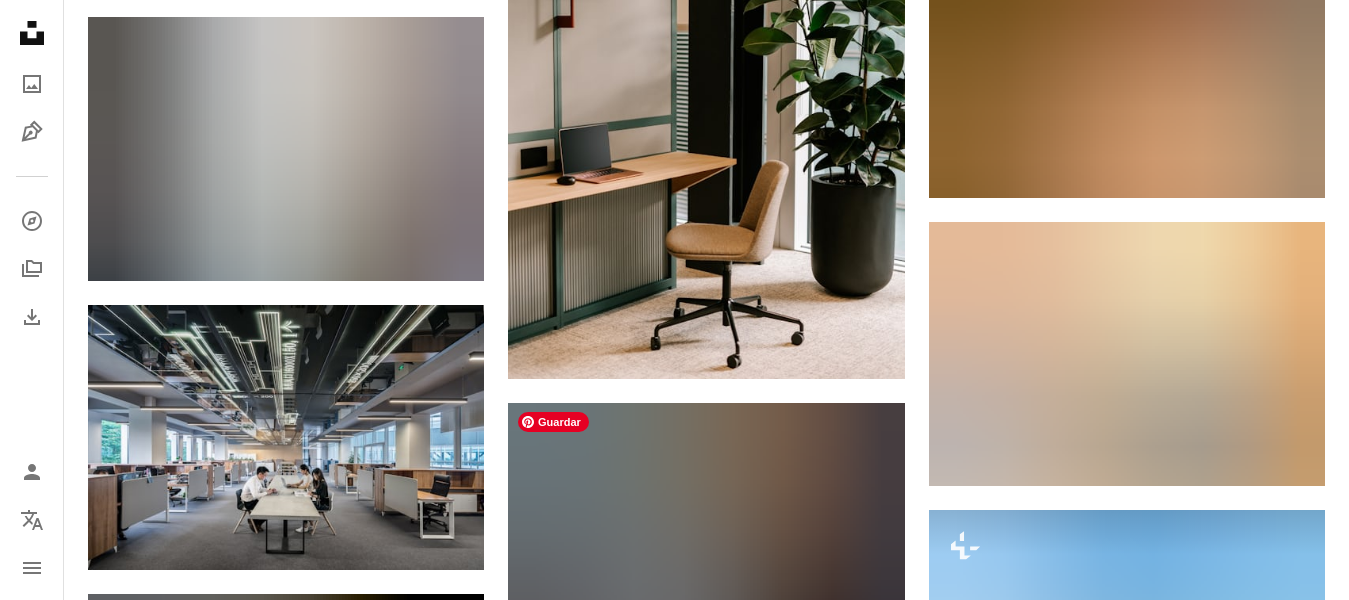 scroll, scrollTop: 8626, scrollLeft: 0, axis: vertical 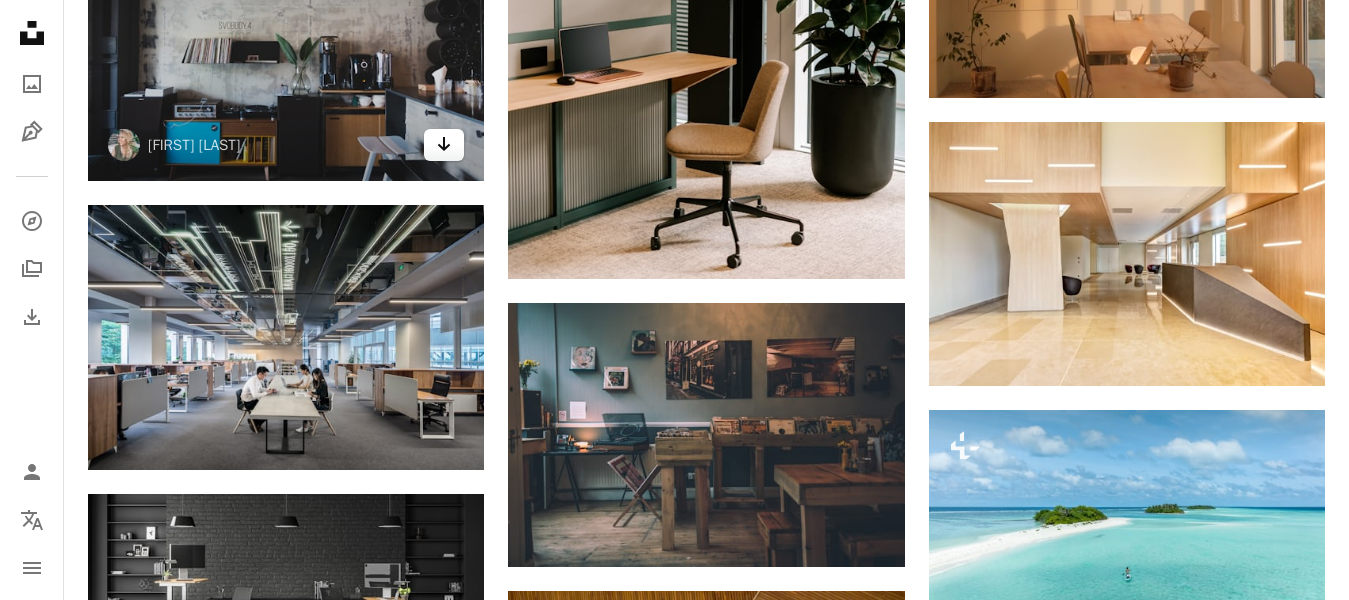 click on "Arrow pointing down" 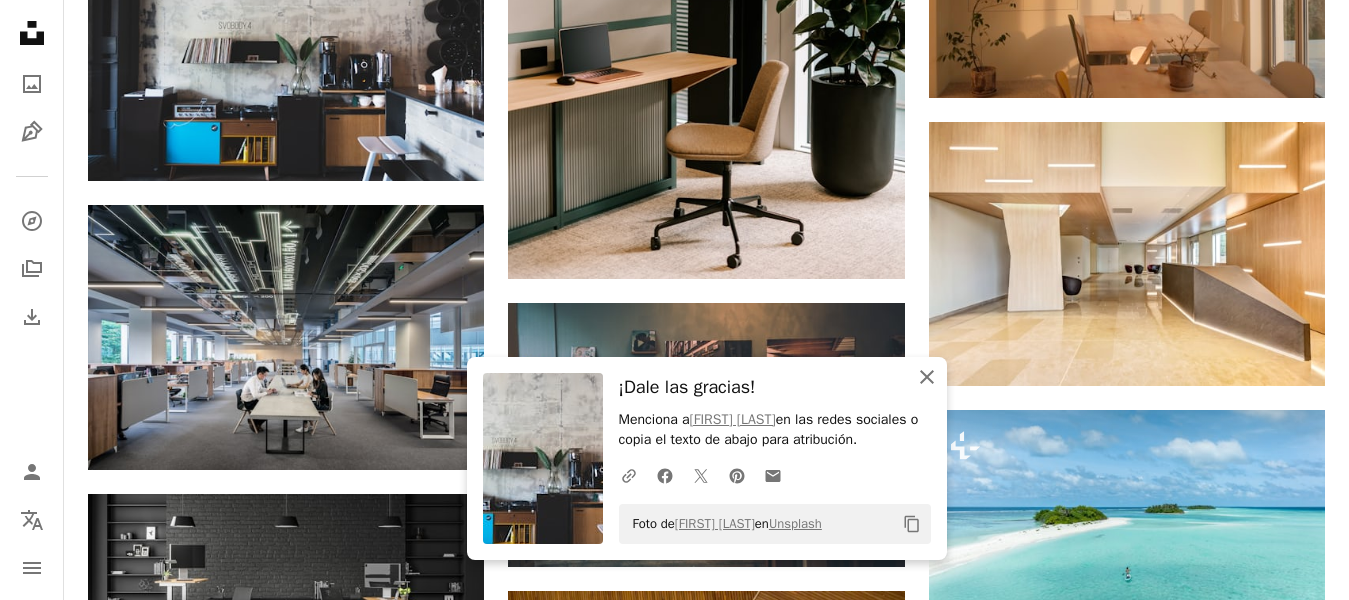 click on "An X shape" 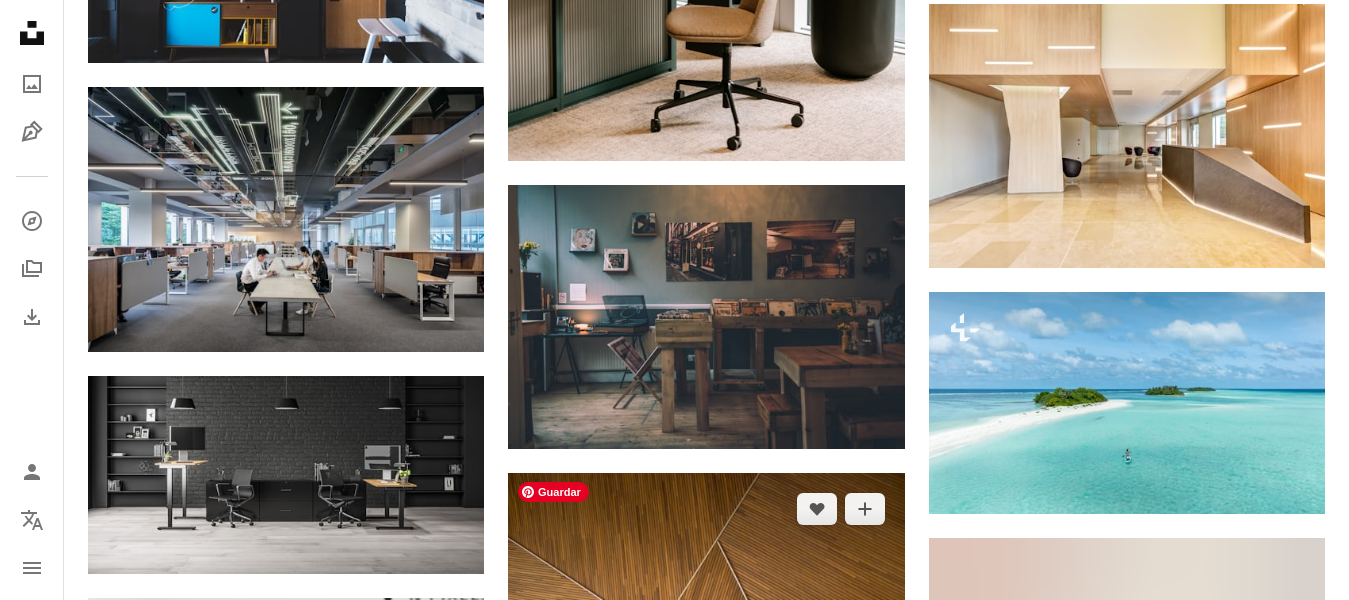 scroll, scrollTop: 8926, scrollLeft: 0, axis: vertical 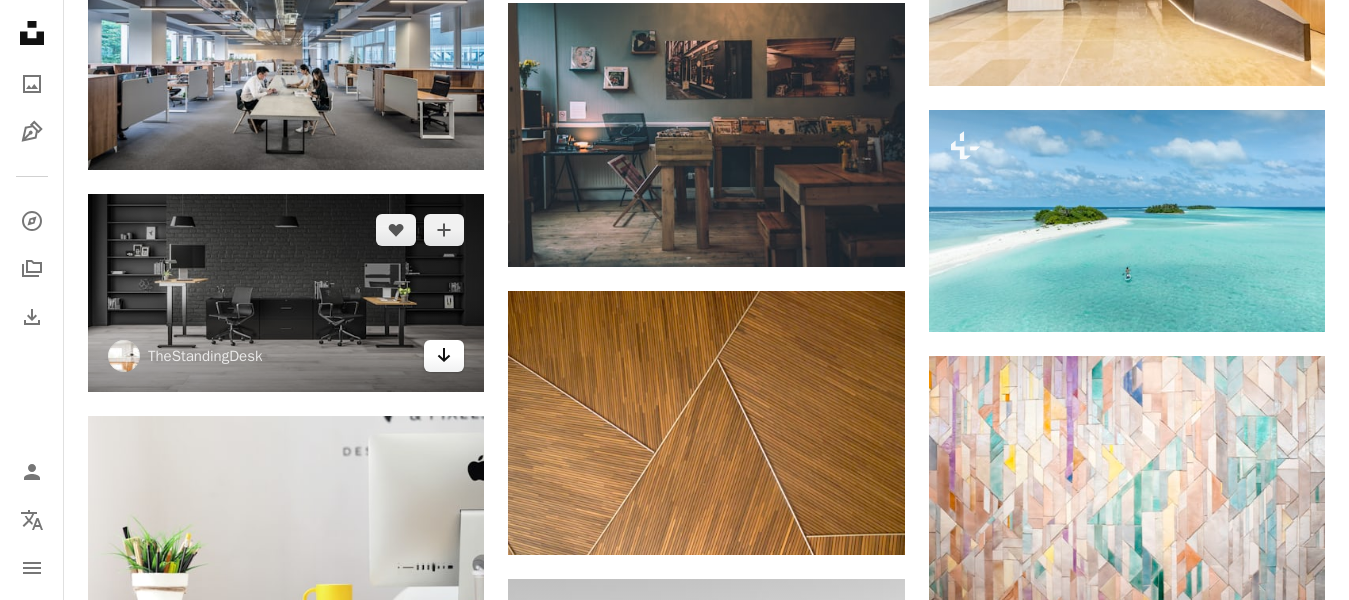 click 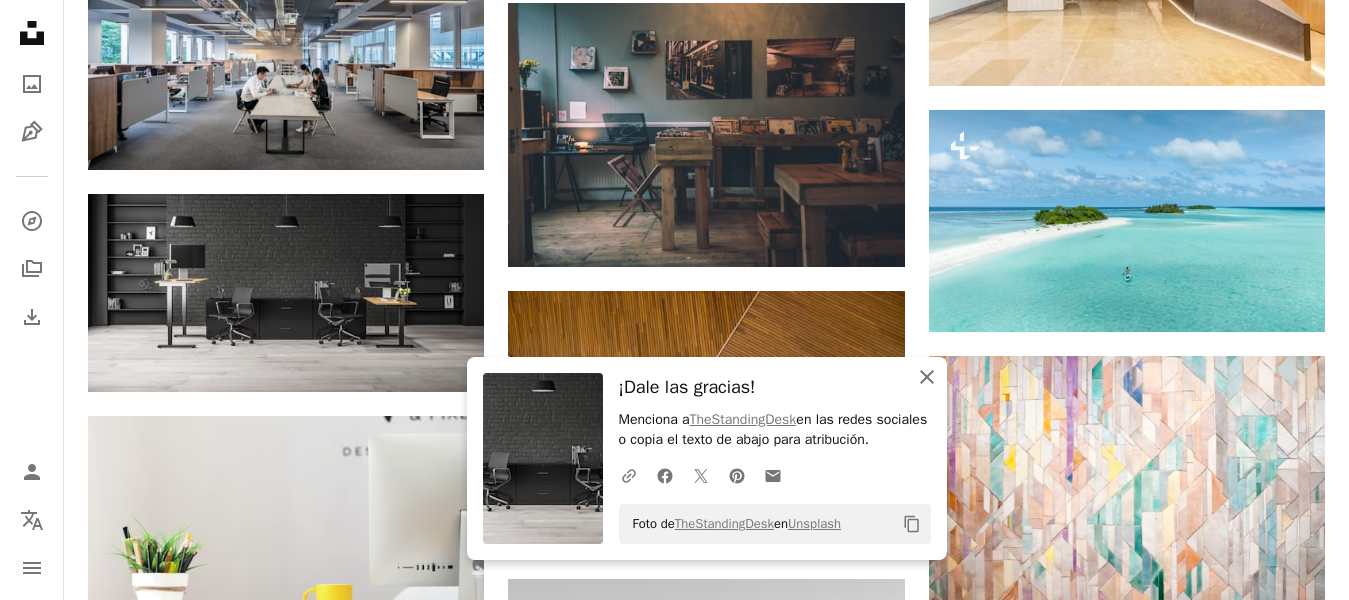 click 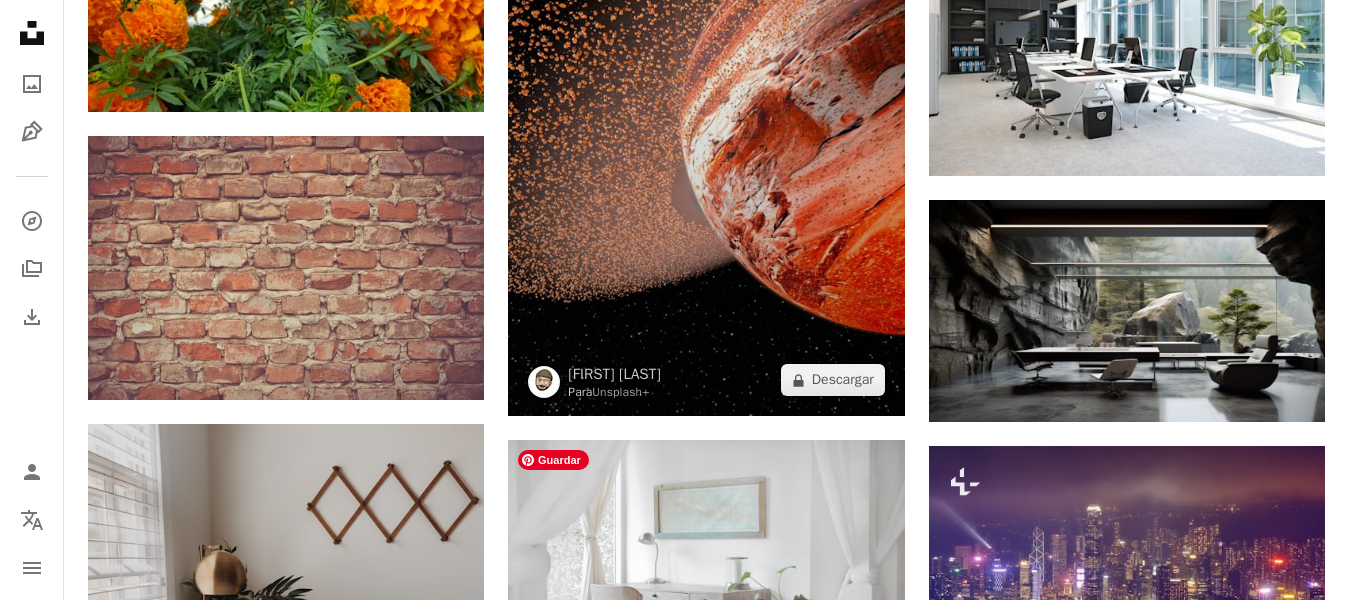 scroll, scrollTop: 12726, scrollLeft: 0, axis: vertical 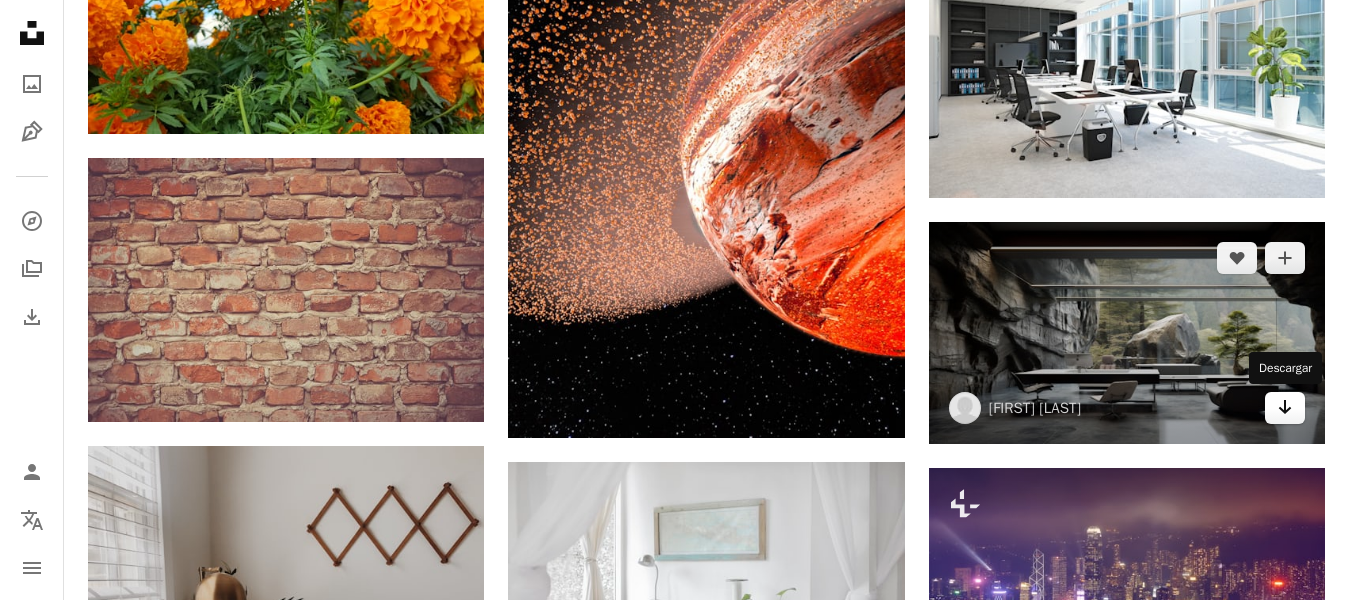 click on "Arrow pointing down" 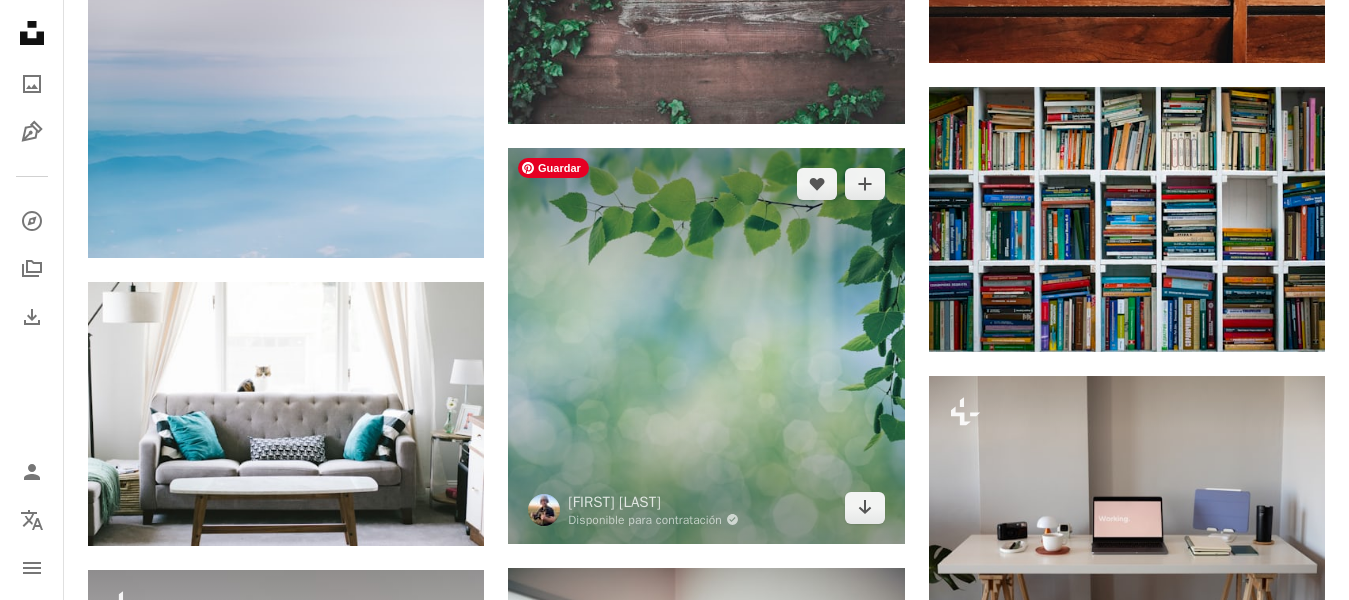 scroll, scrollTop: 14026, scrollLeft: 0, axis: vertical 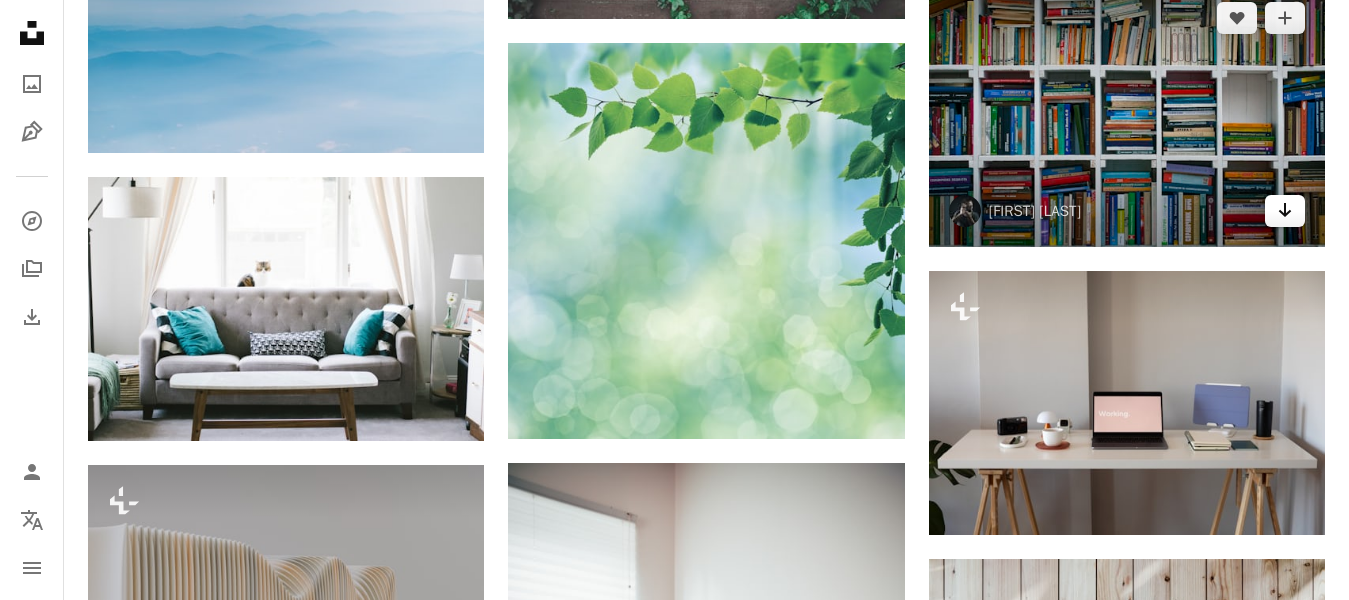 click 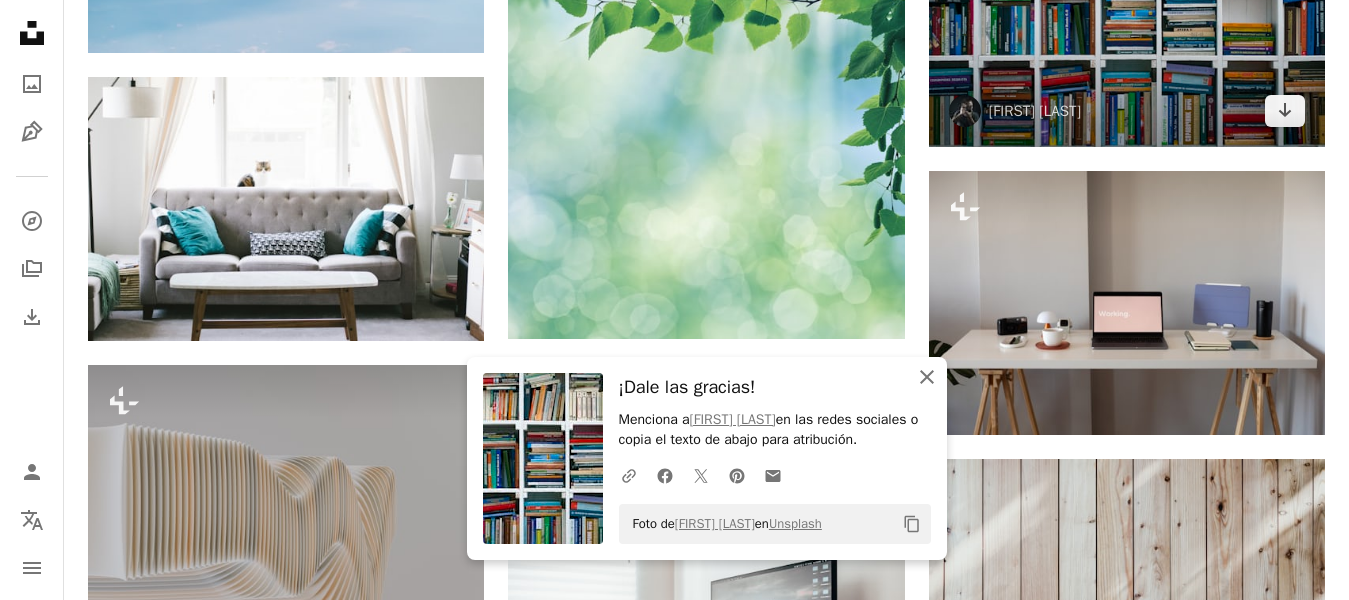 scroll, scrollTop: 14326, scrollLeft: 0, axis: vertical 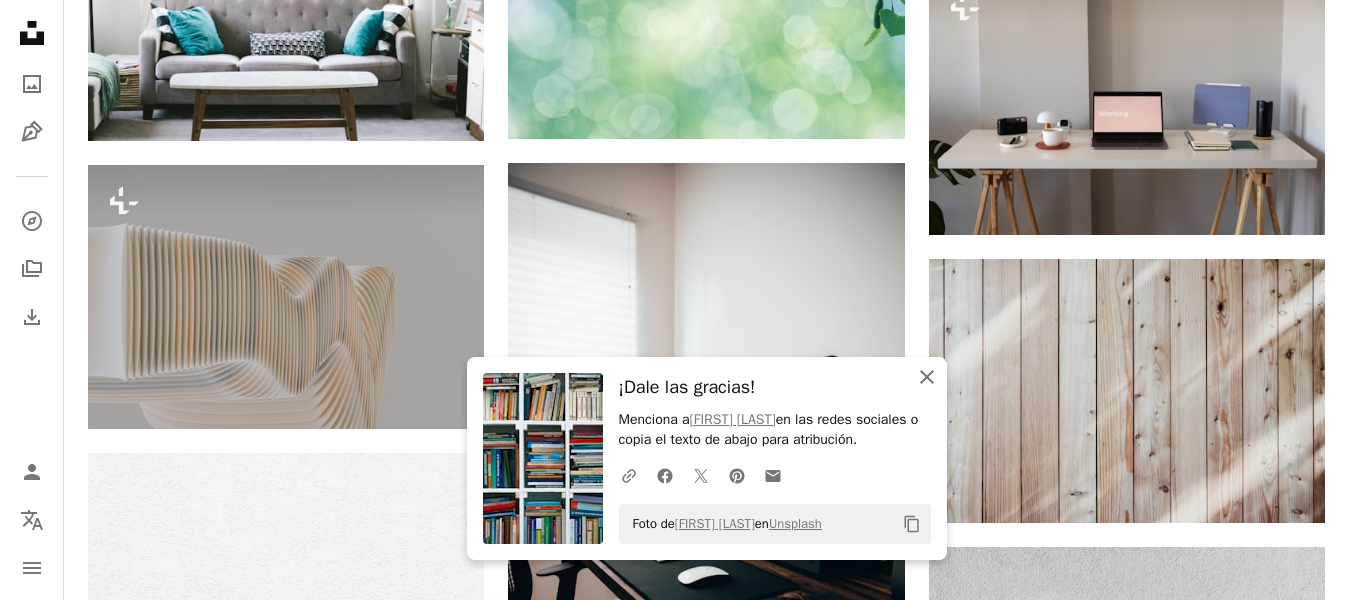 click 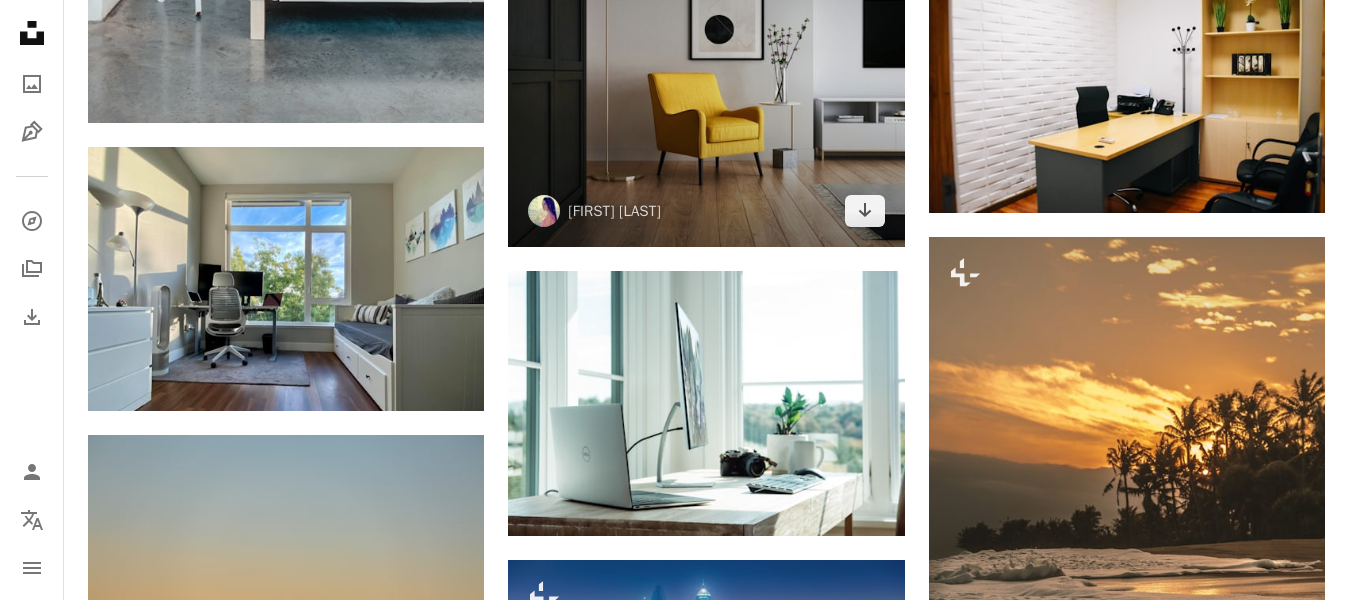scroll, scrollTop: 16726, scrollLeft: 0, axis: vertical 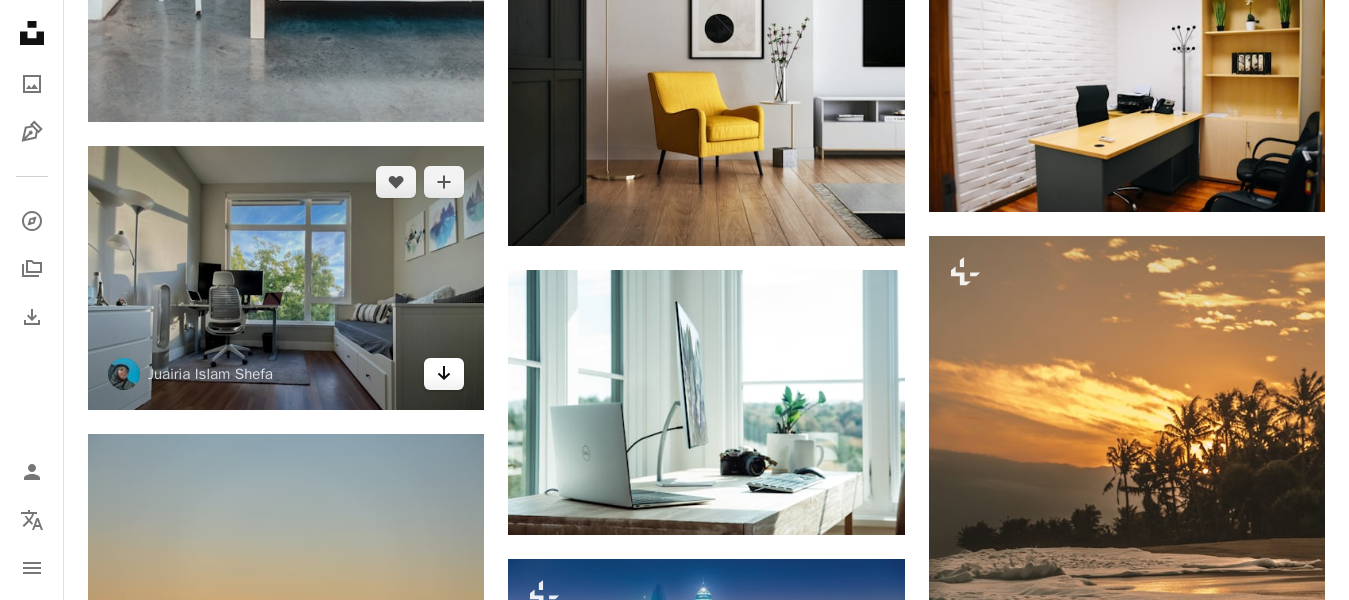 click 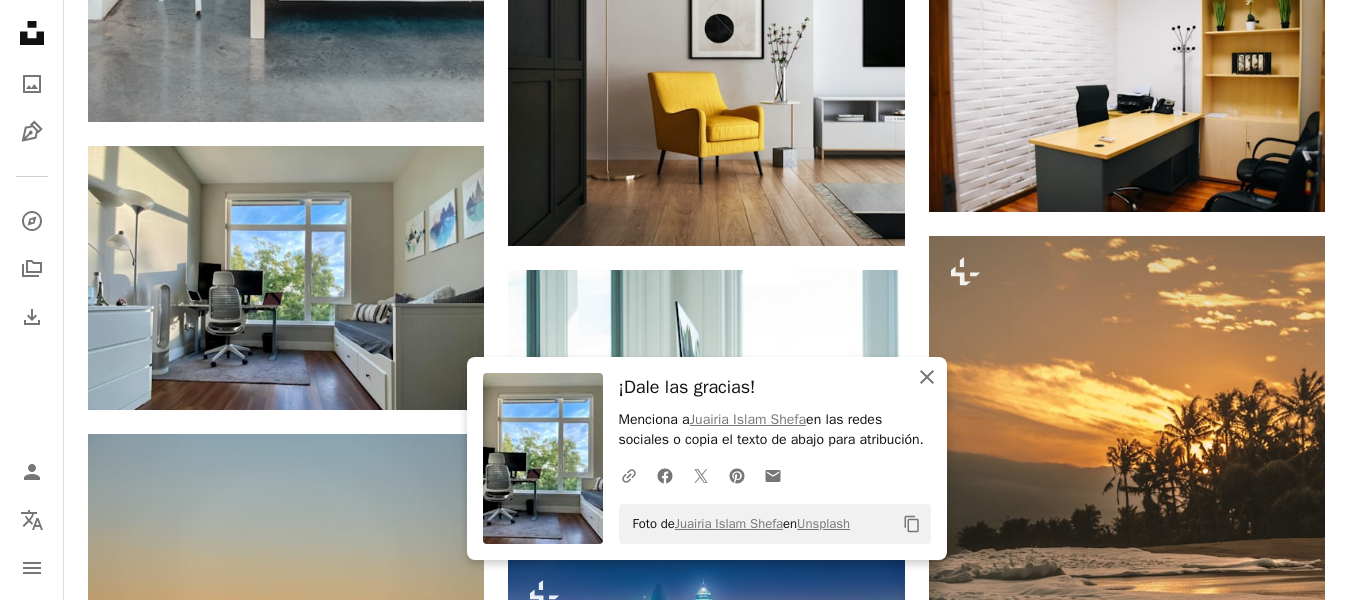 click 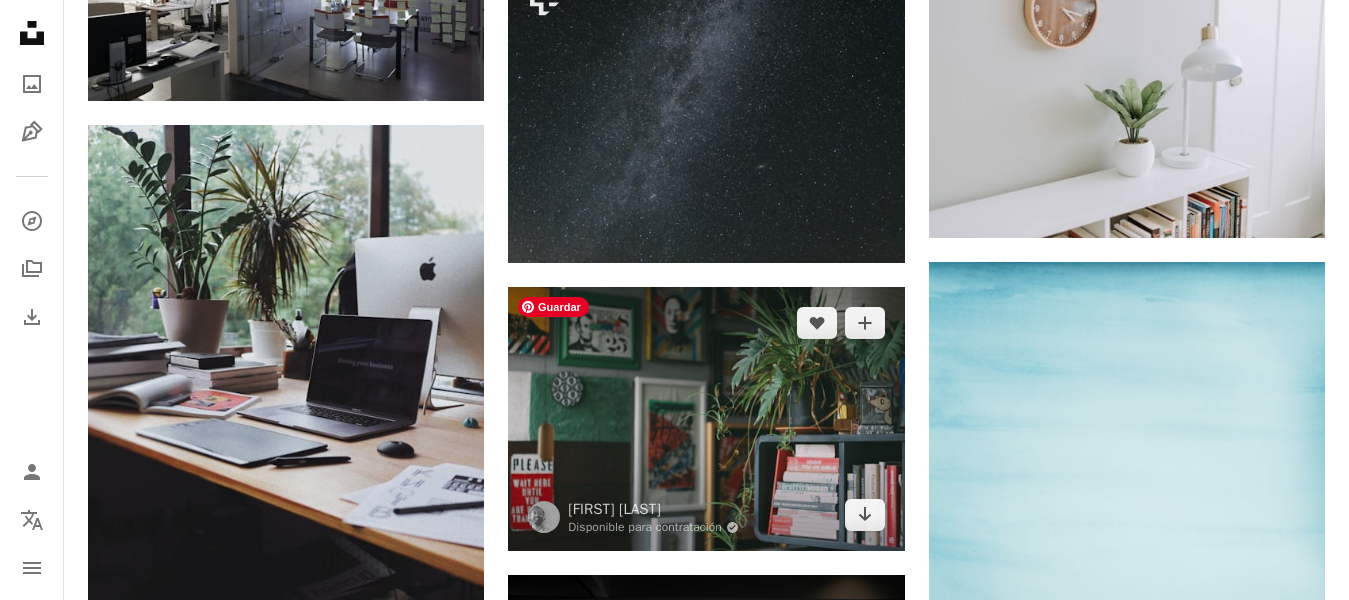 scroll, scrollTop: 18026, scrollLeft: 0, axis: vertical 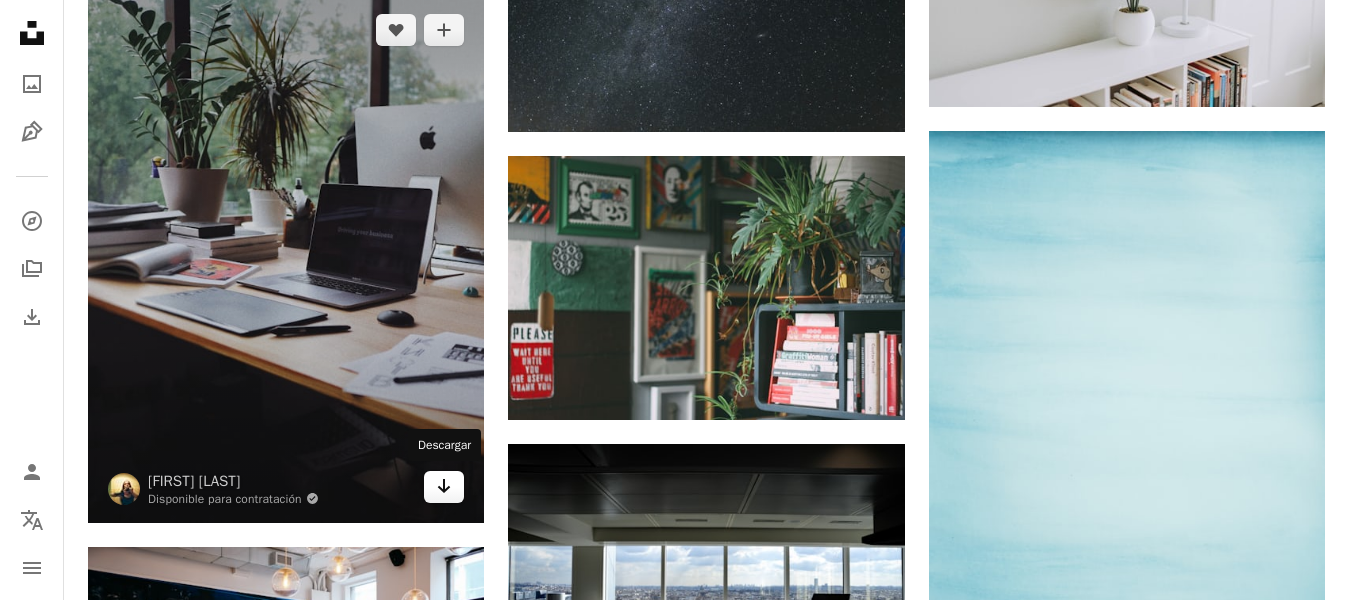 click on "Arrow pointing down" 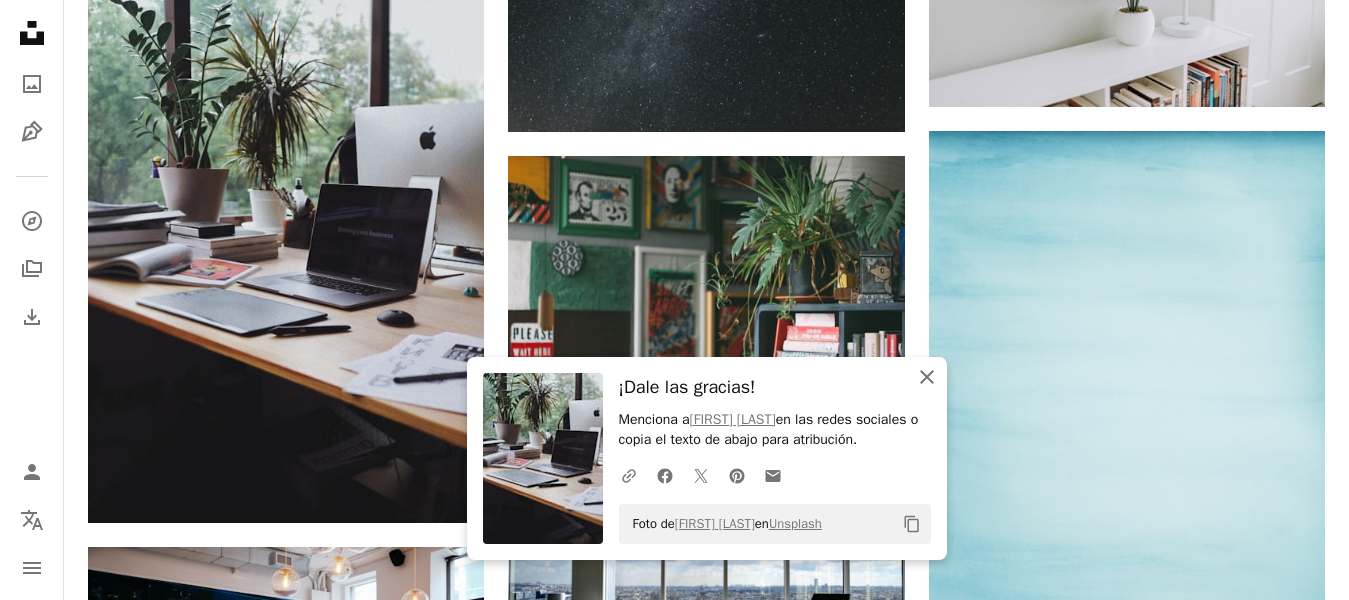 click 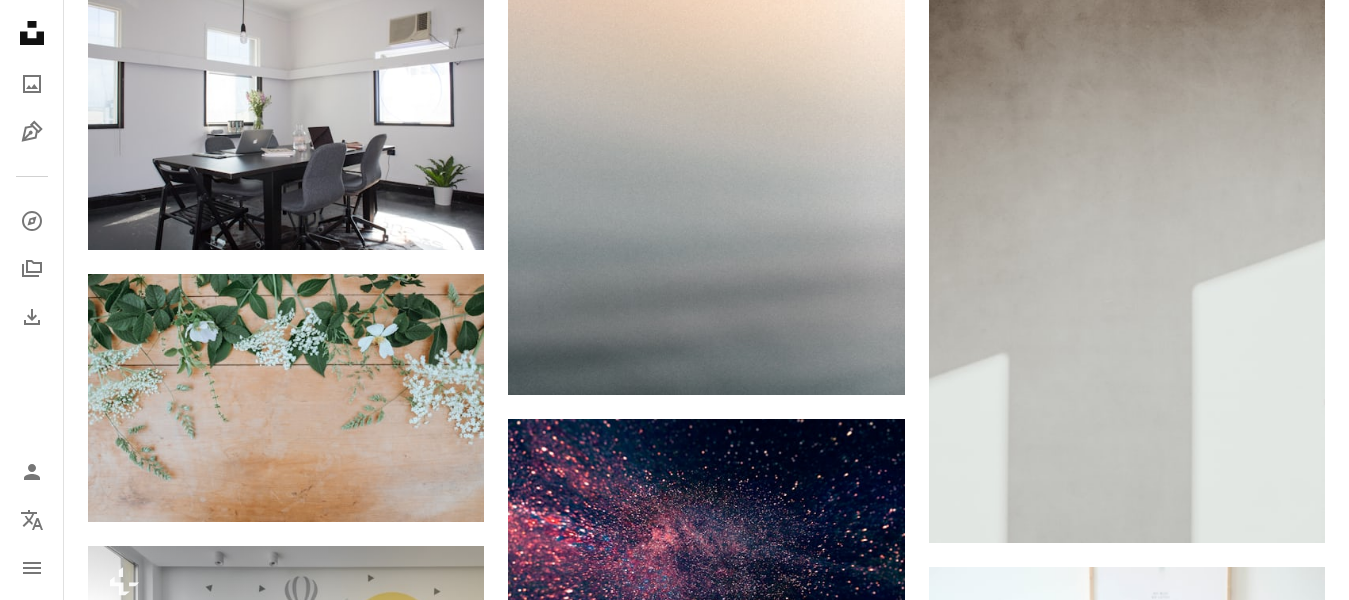 scroll, scrollTop: 28726, scrollLeft: 0, axis: vertical 